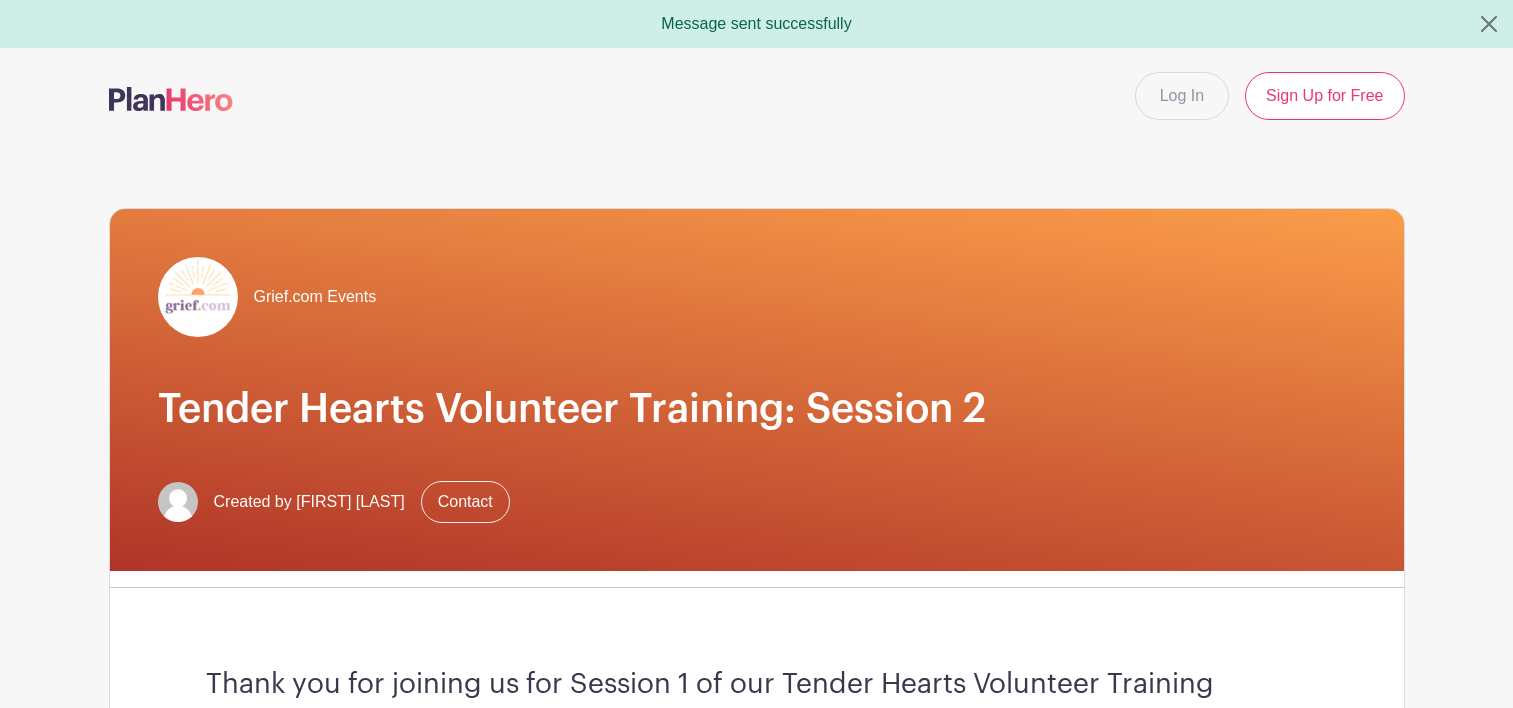 scroll, scrollTop: 0, scrollLeft: 0, axis: both 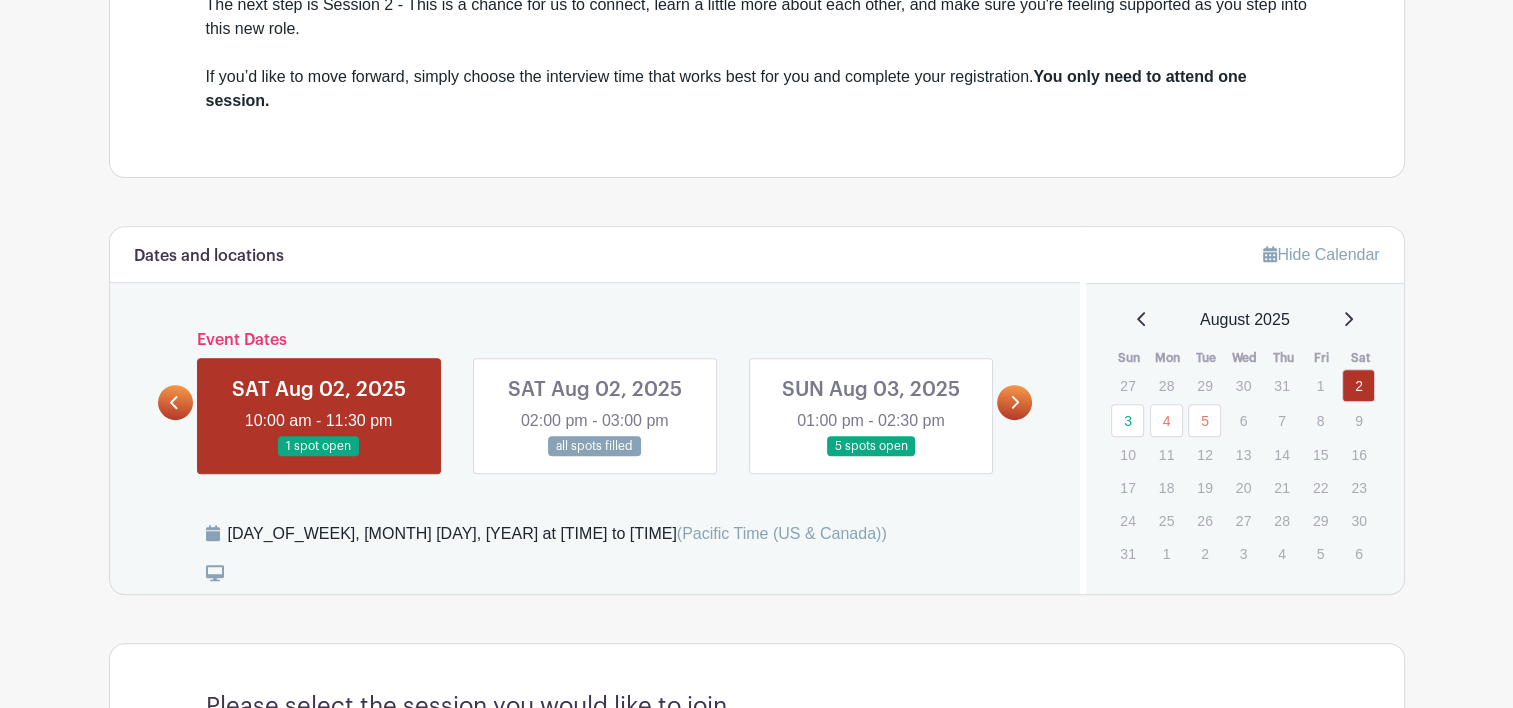 click at bounding box center (319, 457) 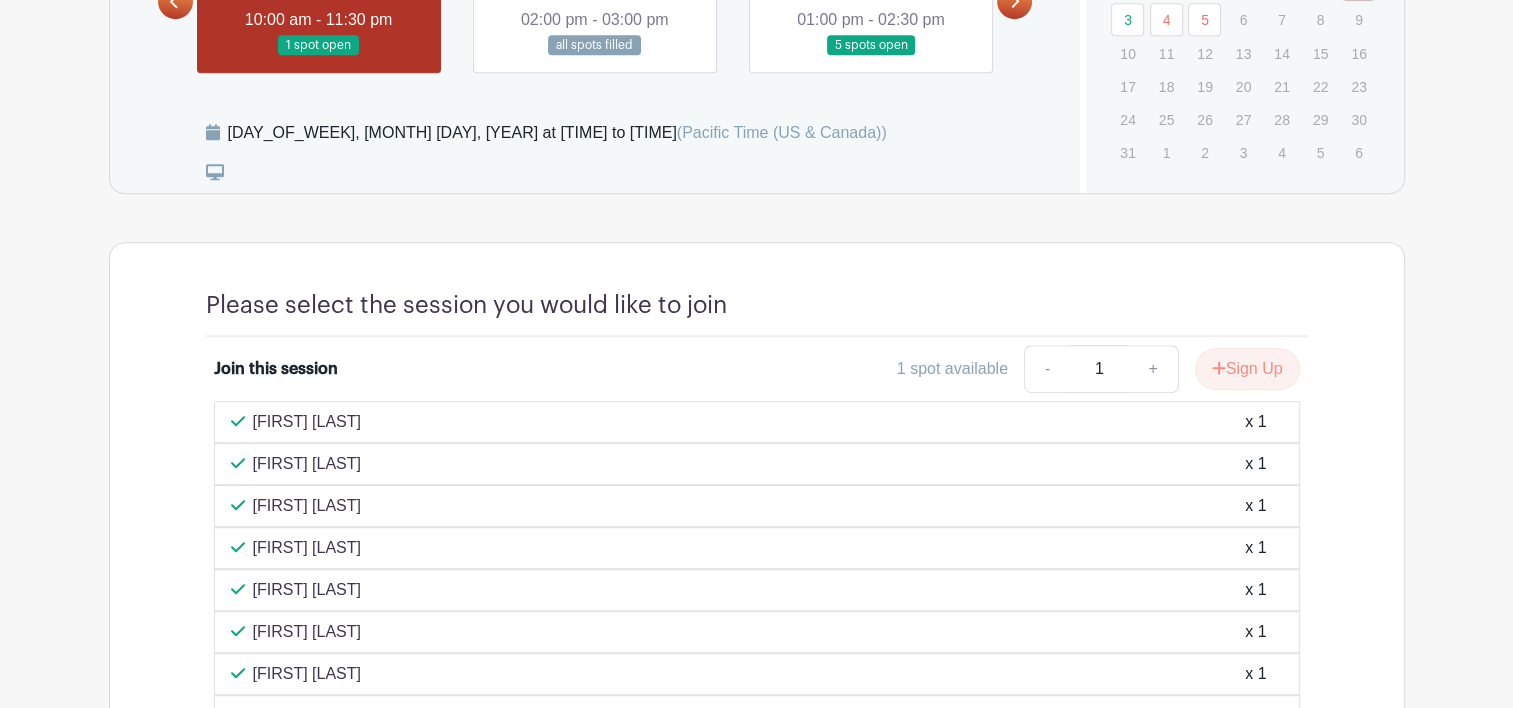 scroll, scrollTop: 1150, scrollLeft: 0, axis: vertical 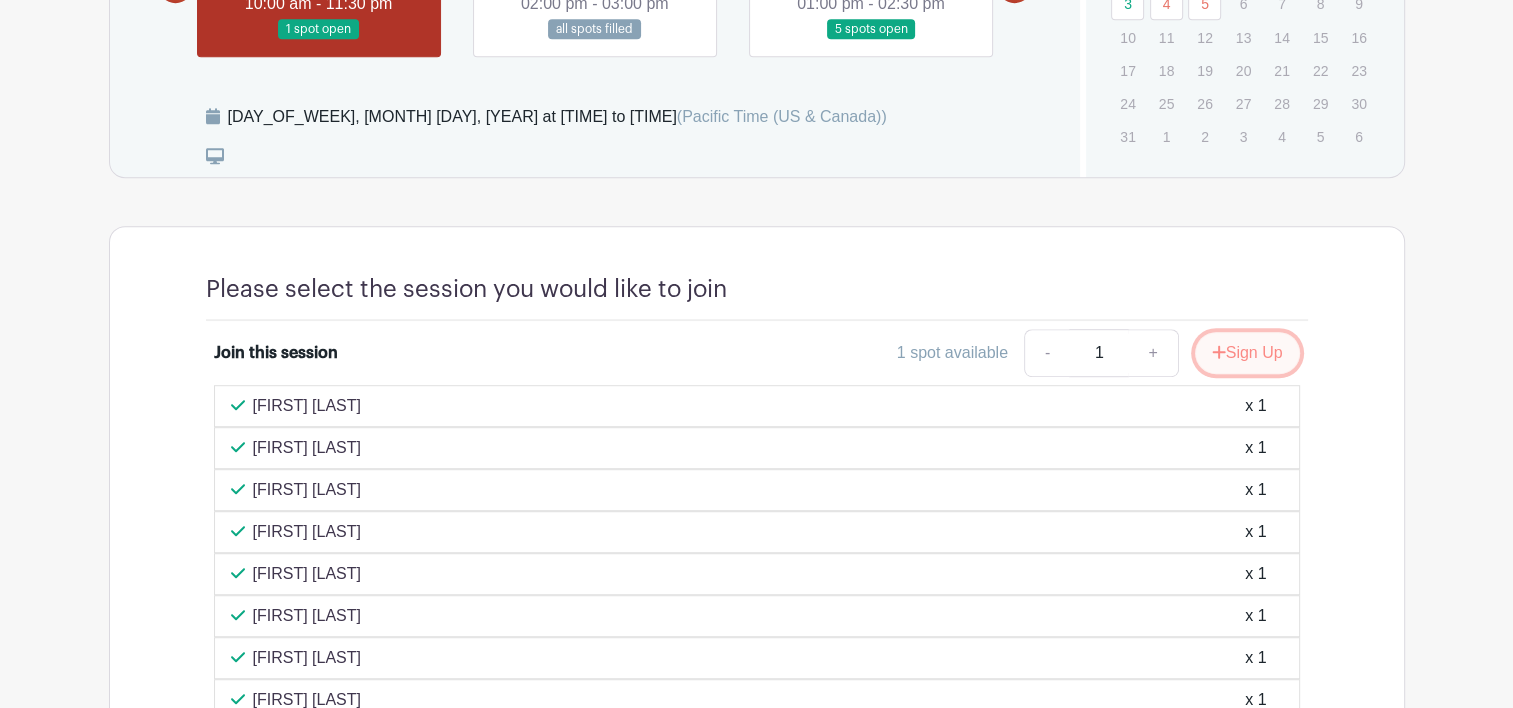 click on "Sign Up" at bounding box center (1247, 353) 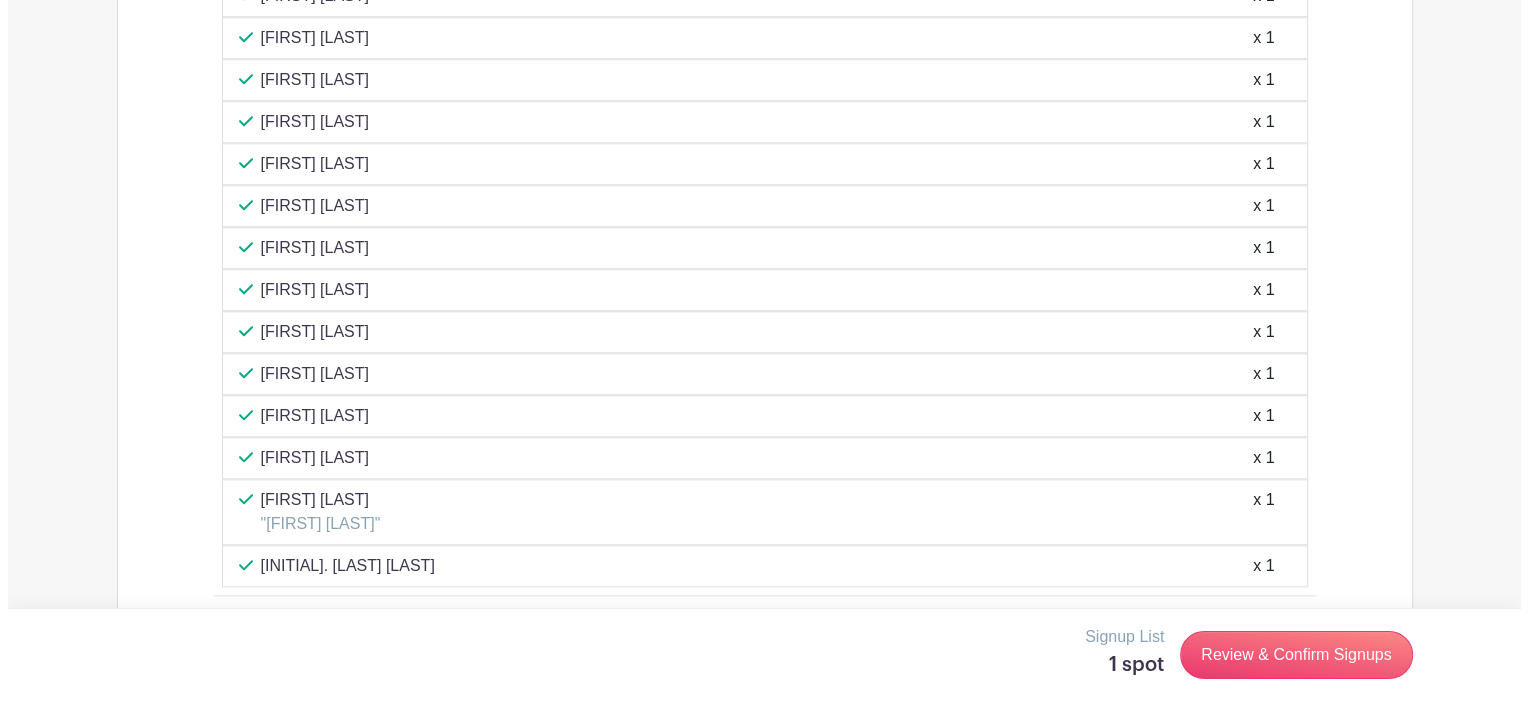 scroll, scrollTop: 1862, scrollLeft: 0, axis: vertical 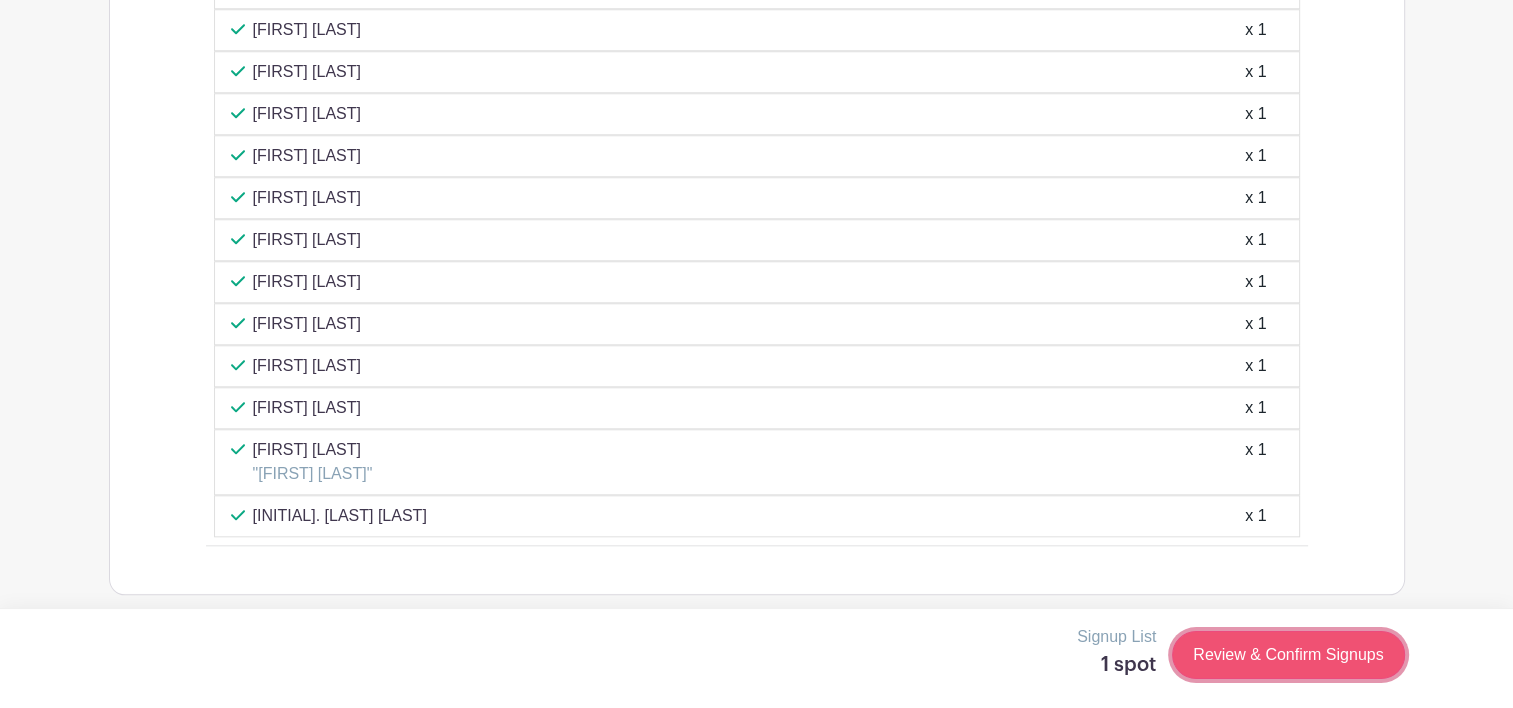 click on "Review & Confirm Signups" at bounding box center [1288, 655] 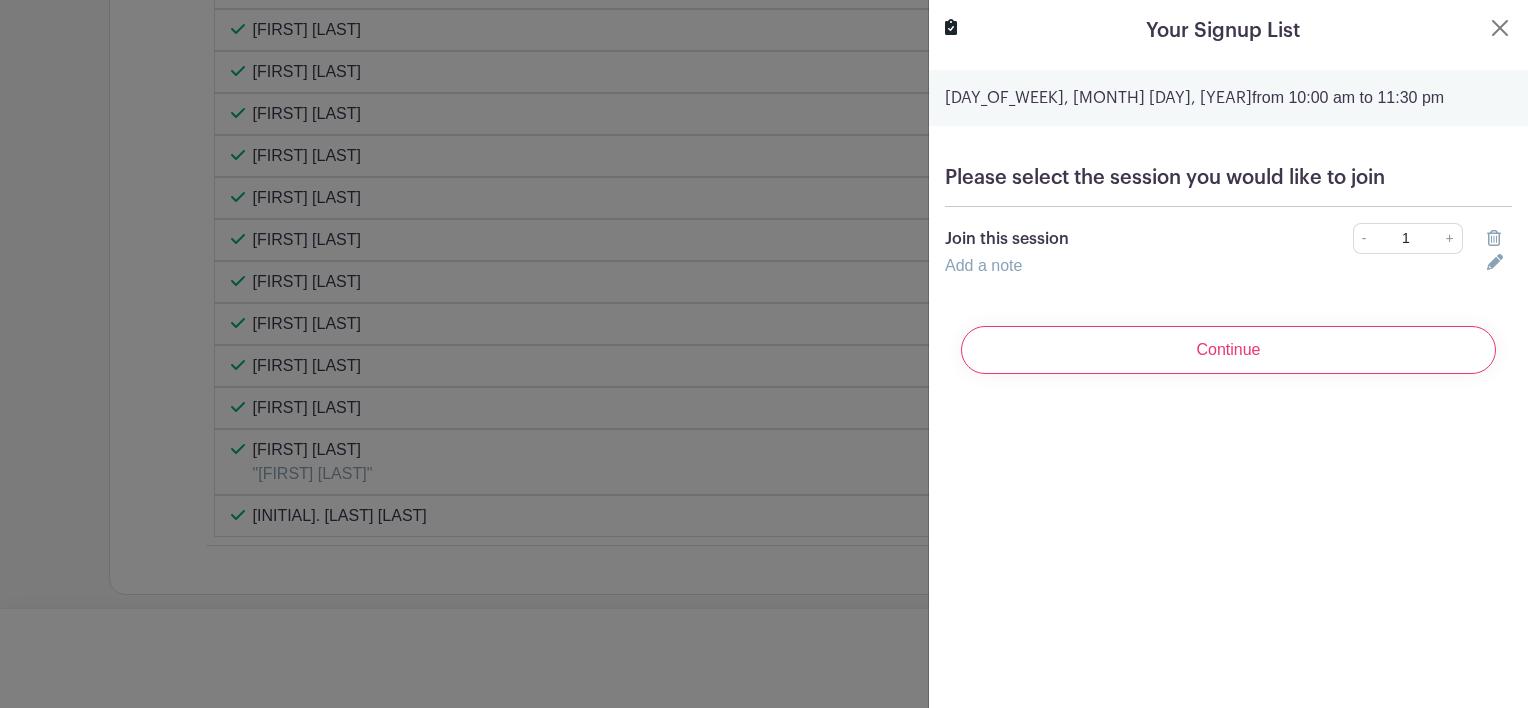 click on "Add a note" at bounding box center (983, 265) 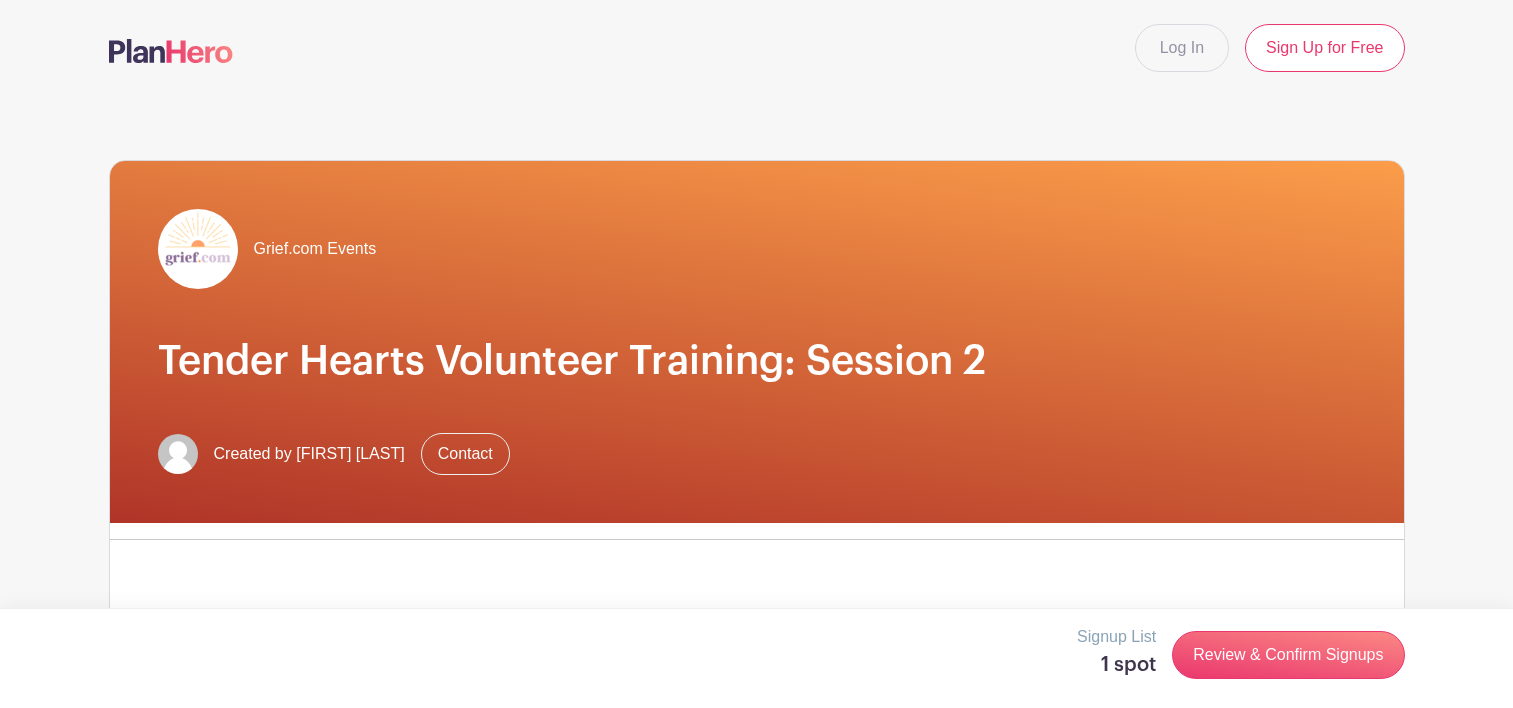 scroll, scrollTop: 0, scrollLeft: 0, axis: both 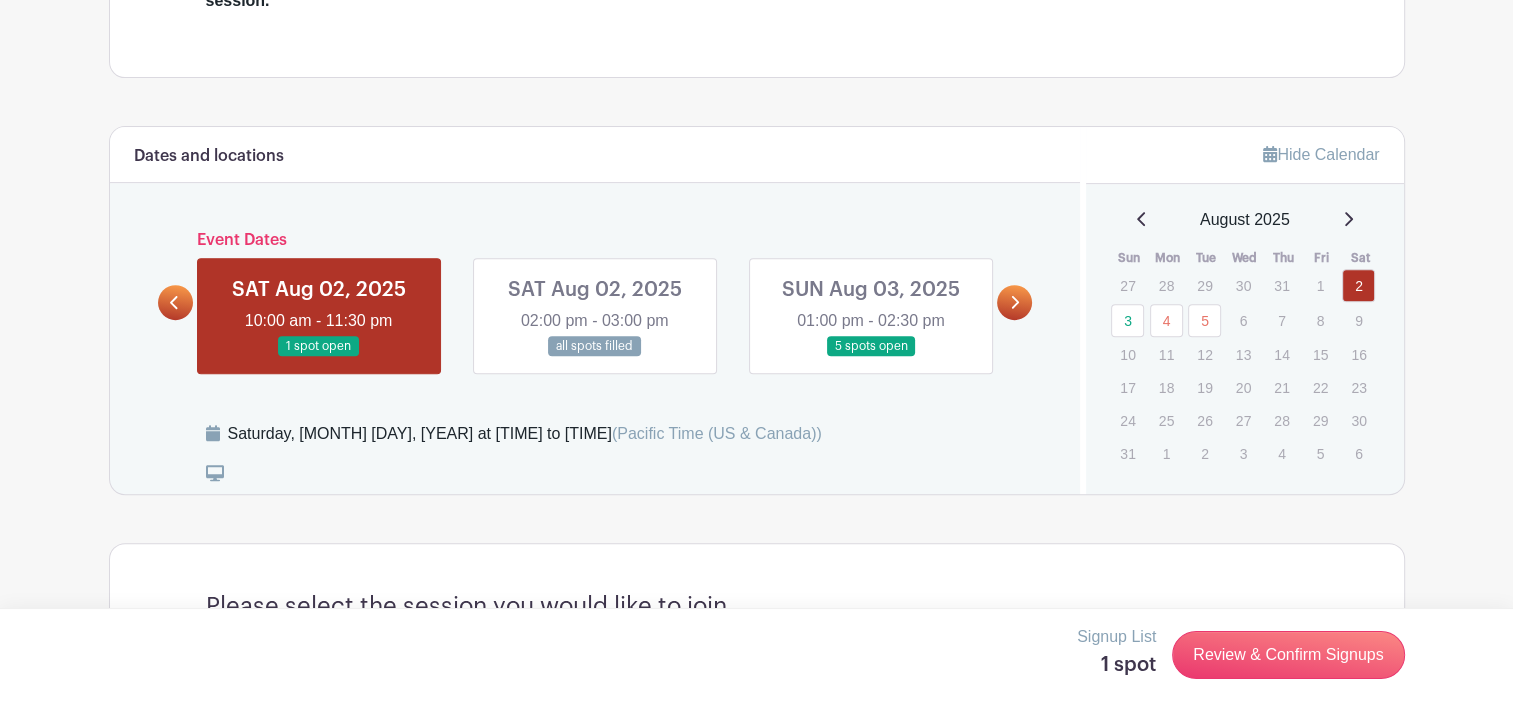 click 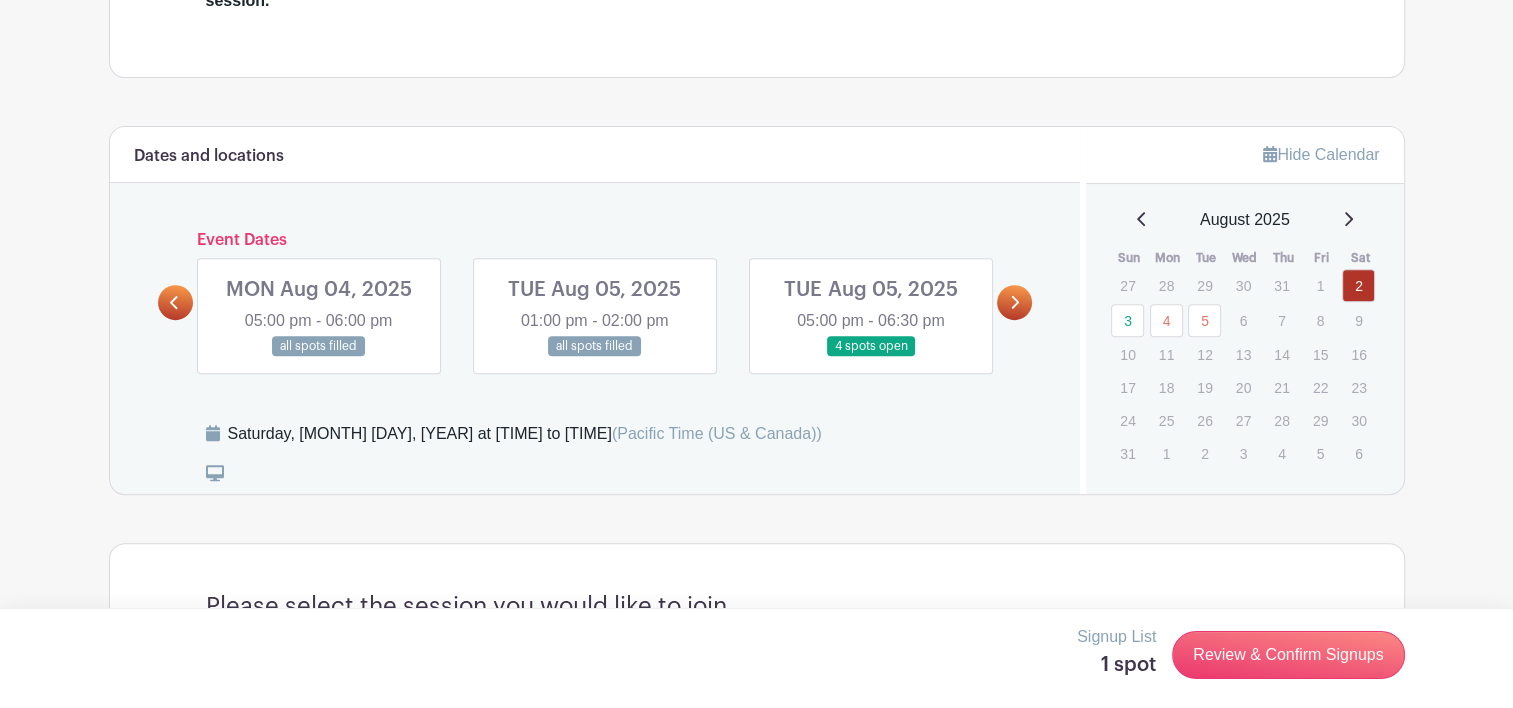 click 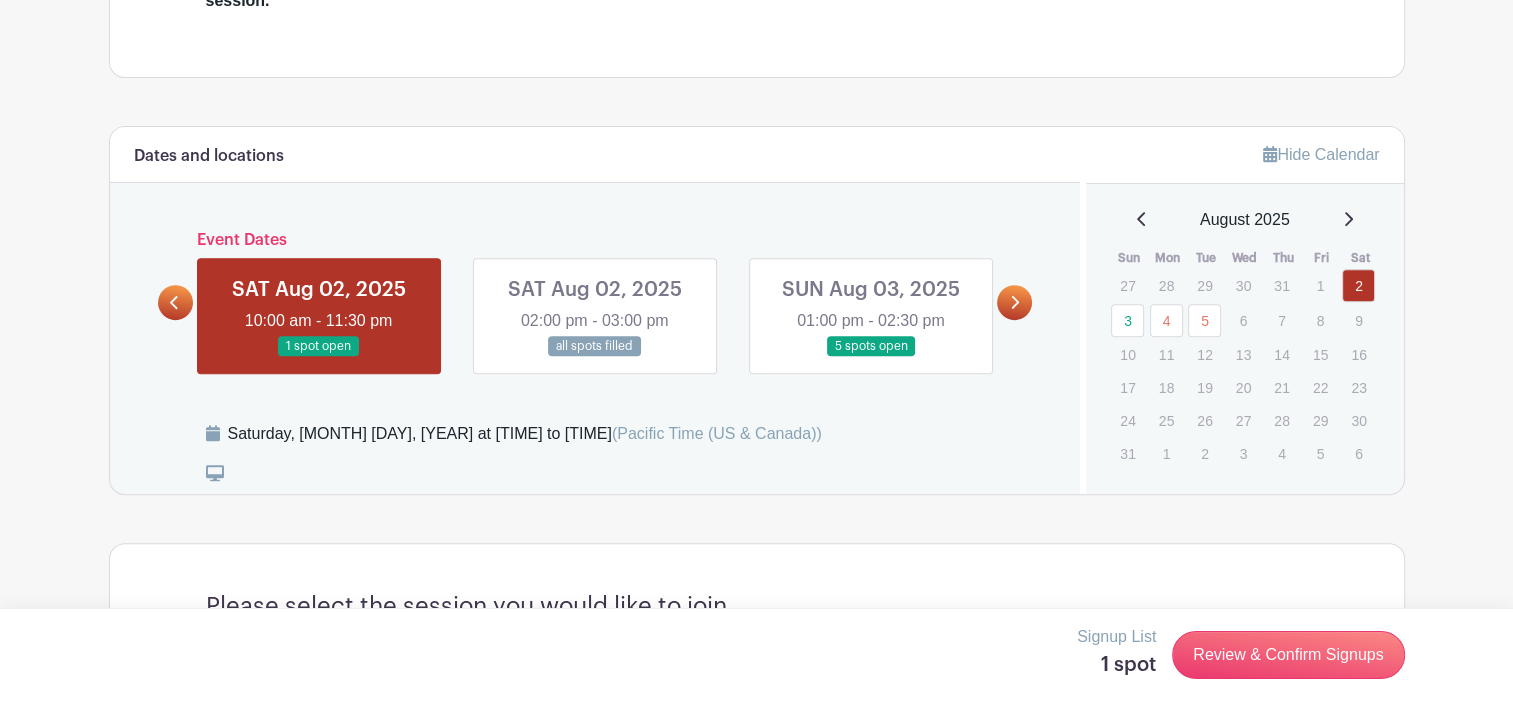 click at bounding box center [871, 357] 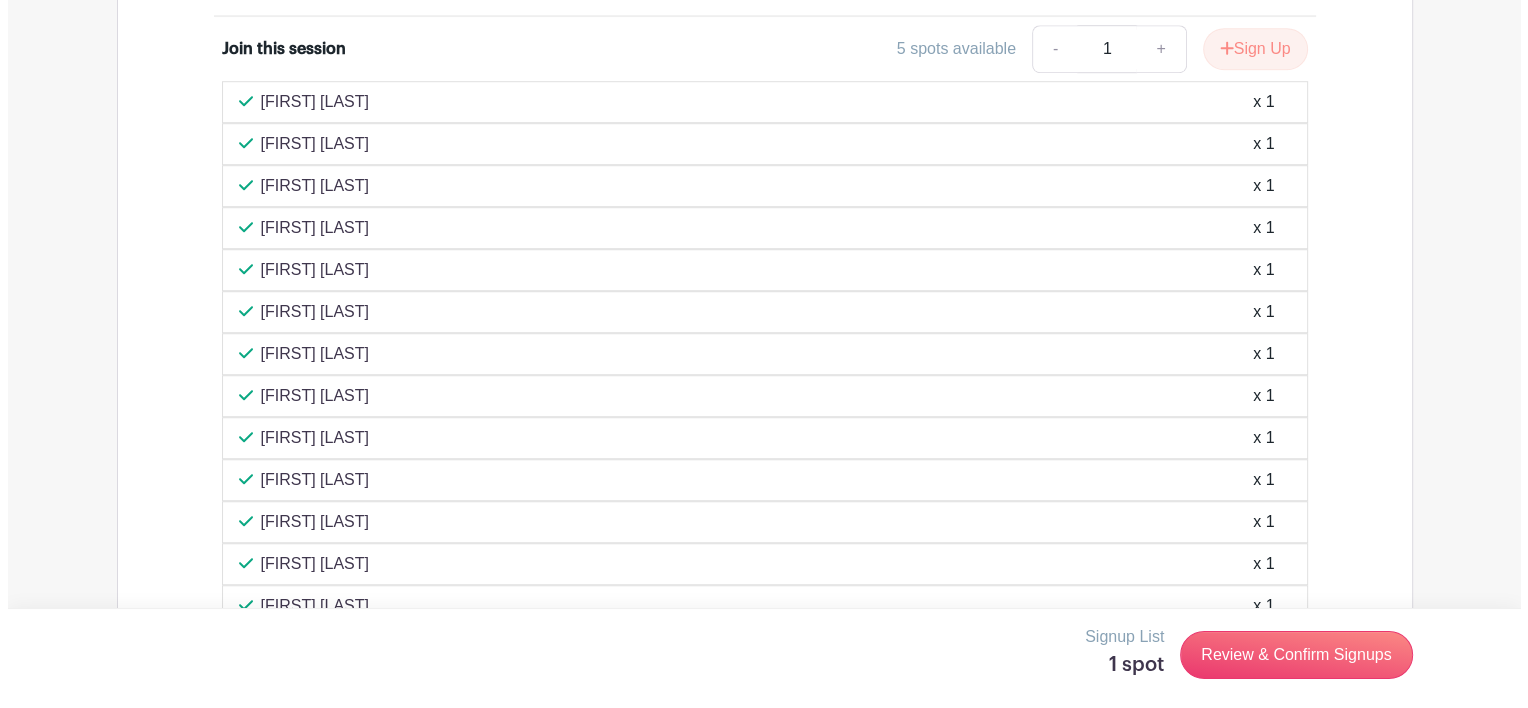 scroll, scrollTop: 912, scrollLeft: 0, axis: vertical 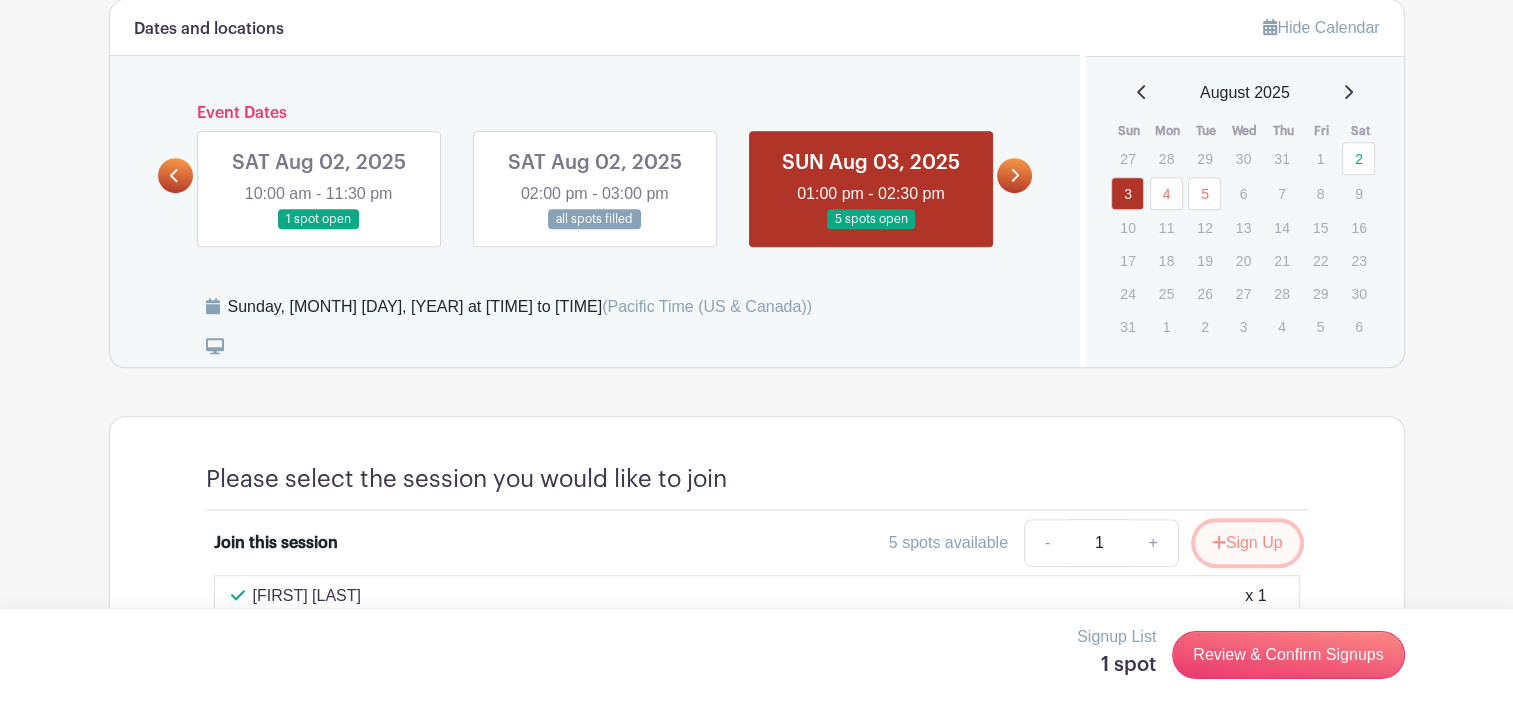 click on "Sign Up" at bounding box center [1247, 543] 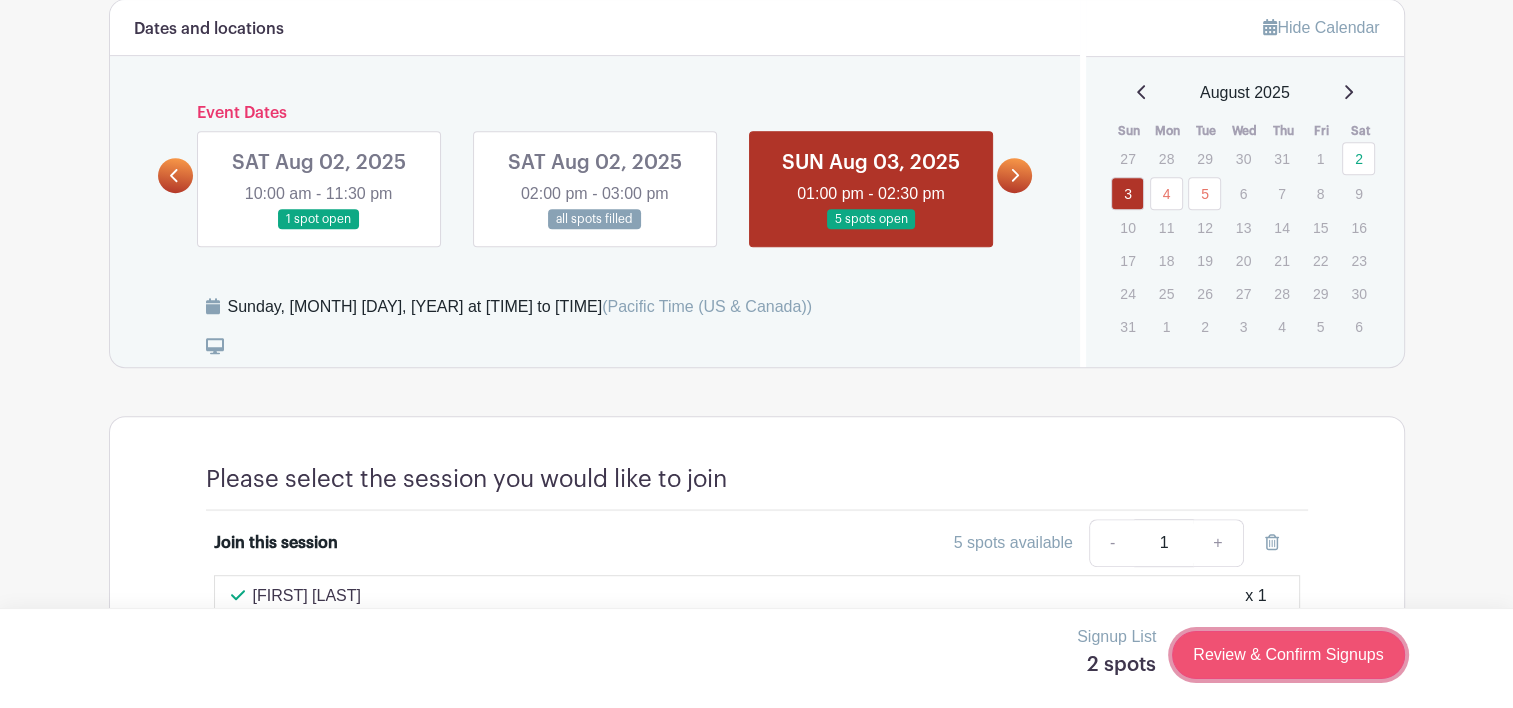 click on "Review & Confirm Signups" at bounding box center (1288, 655) 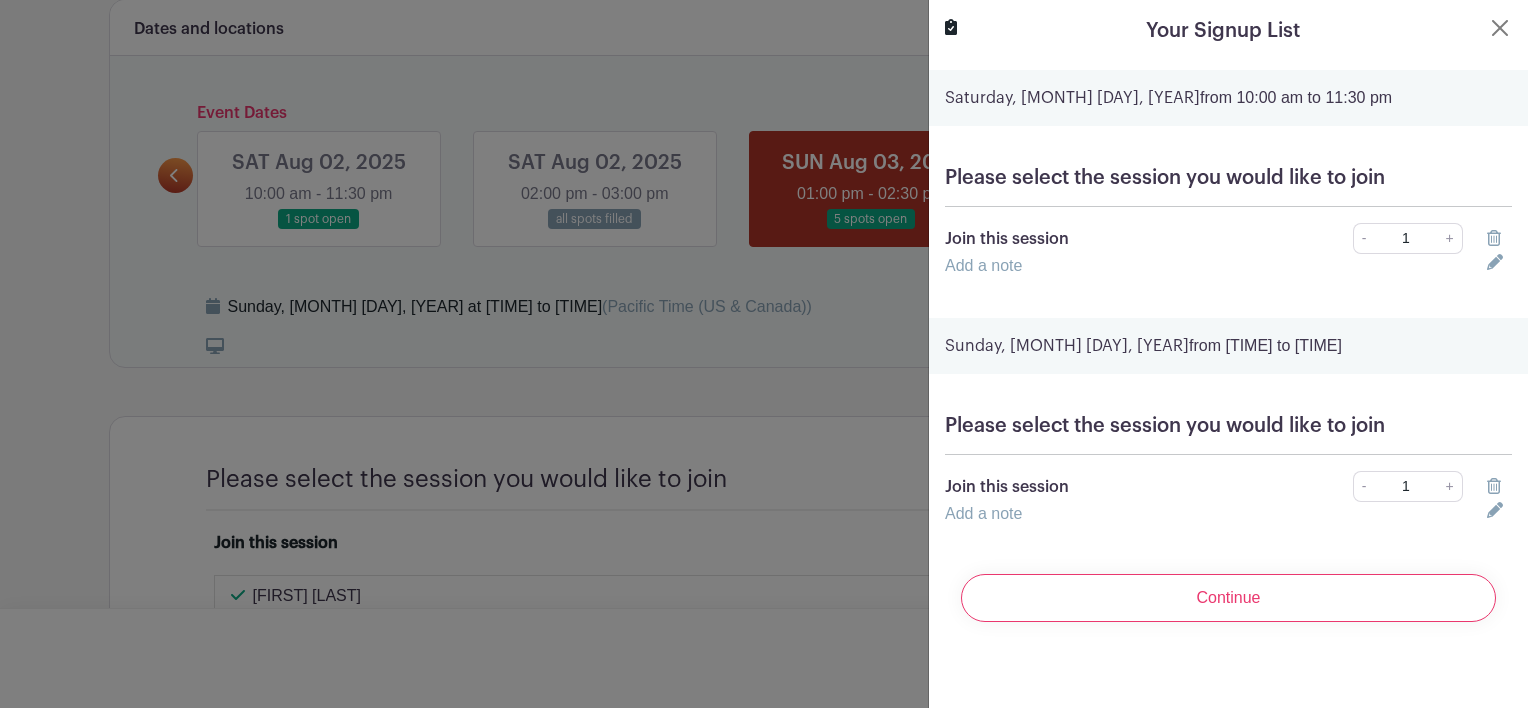 click 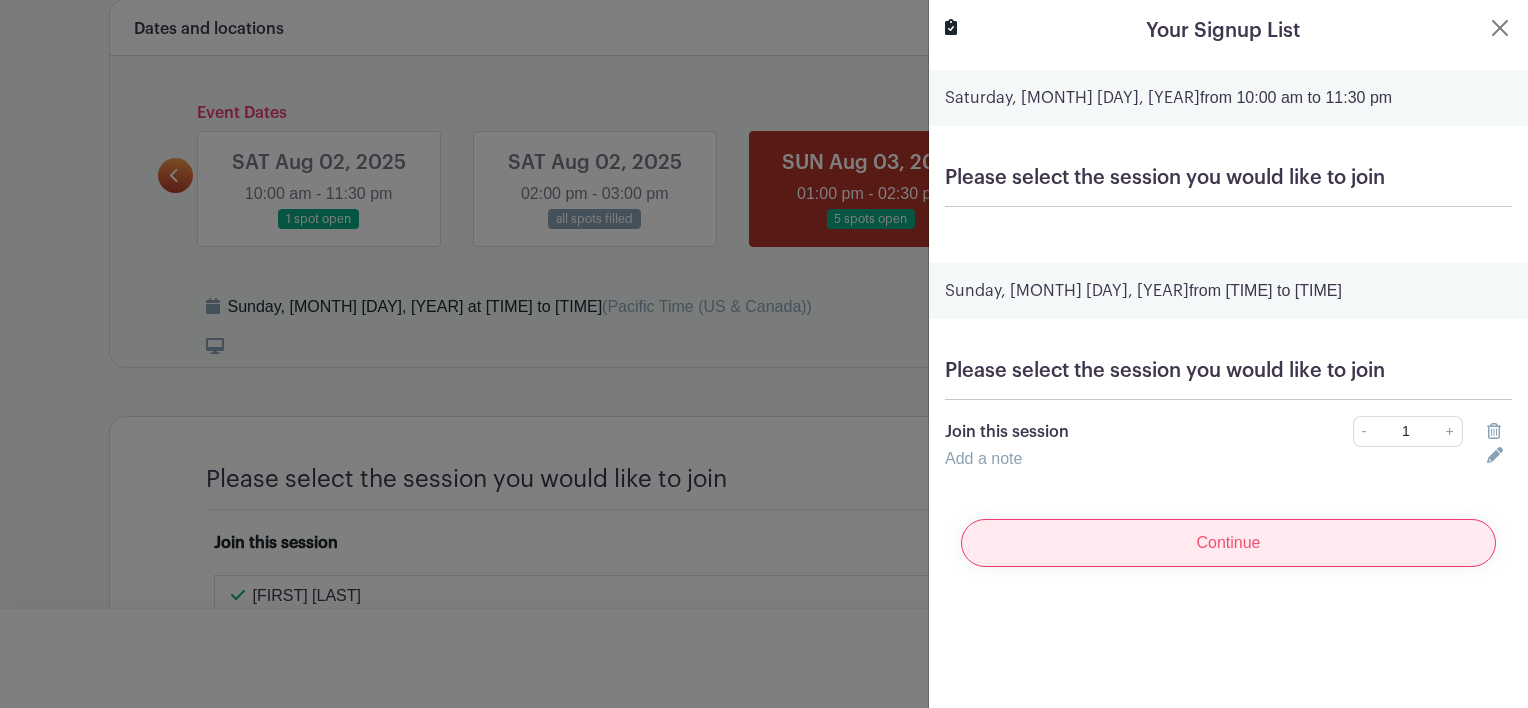 click on "Continue" at bounding box center [1228, 543] 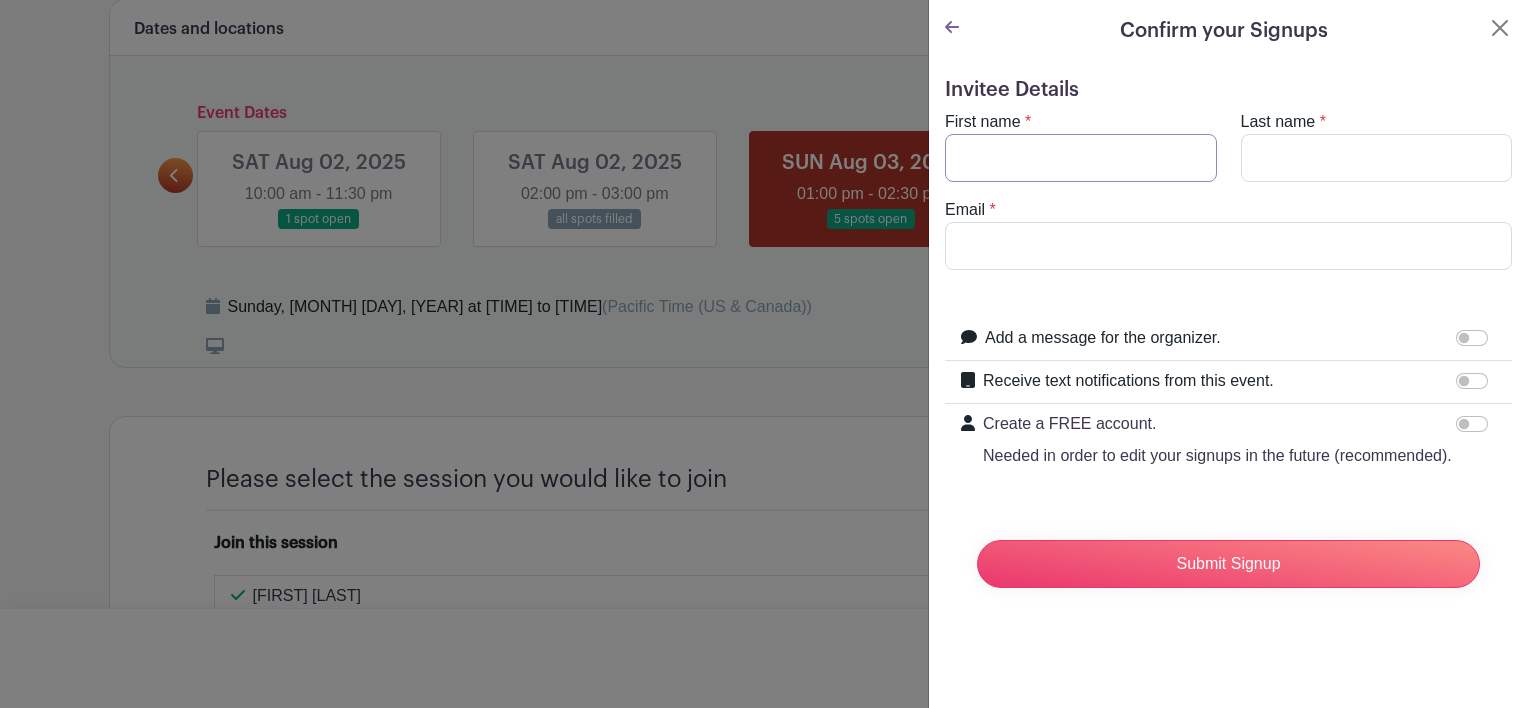click on "First name" at bounding box center (1081, 158) 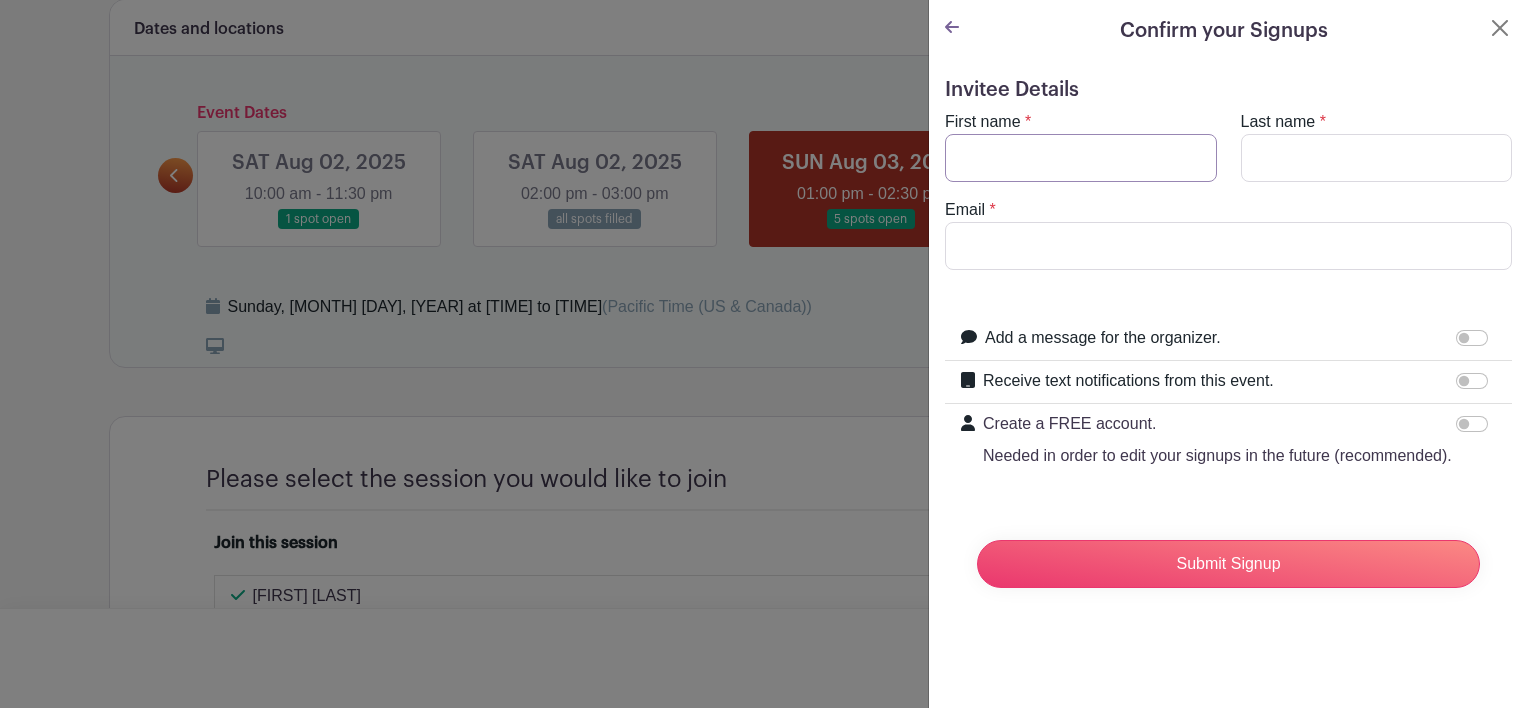 type on "Gea" 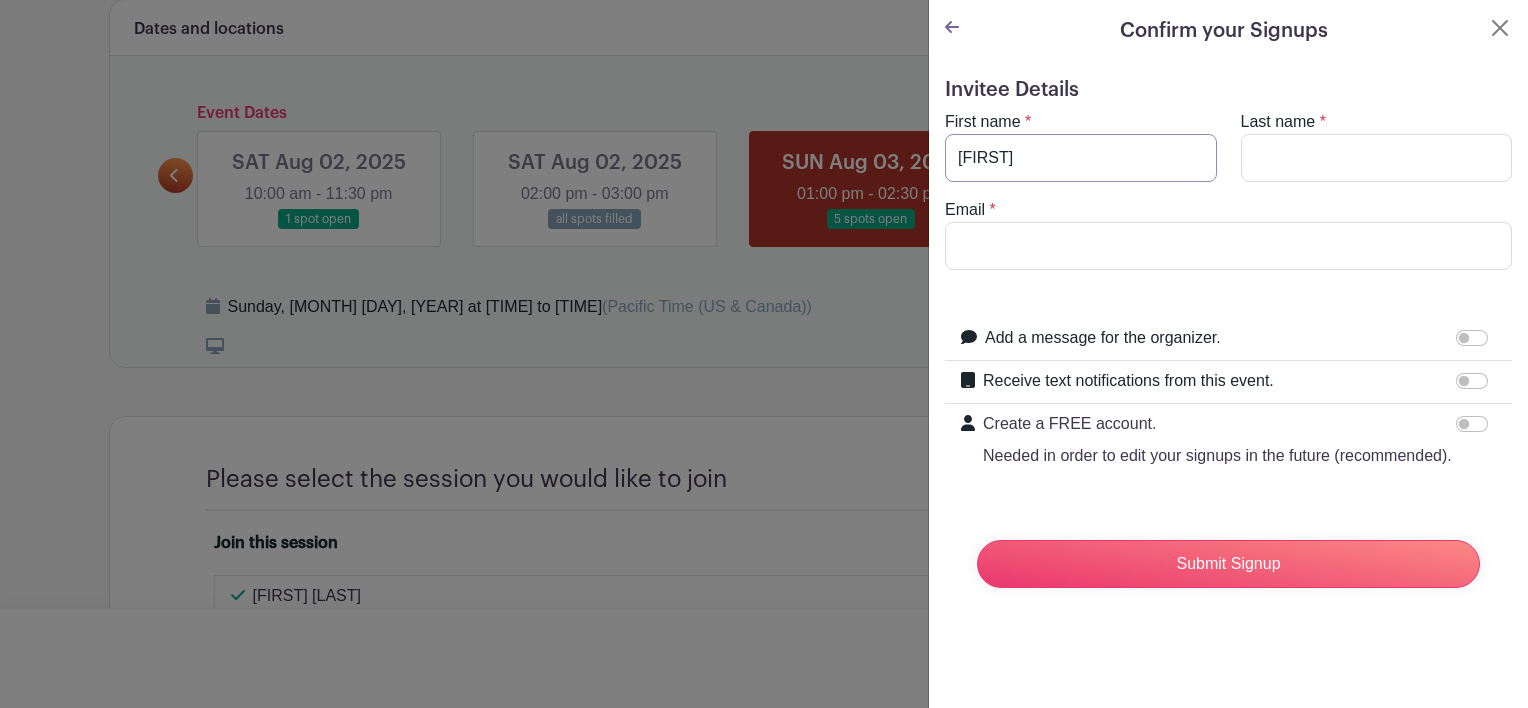 type on "Sougé" 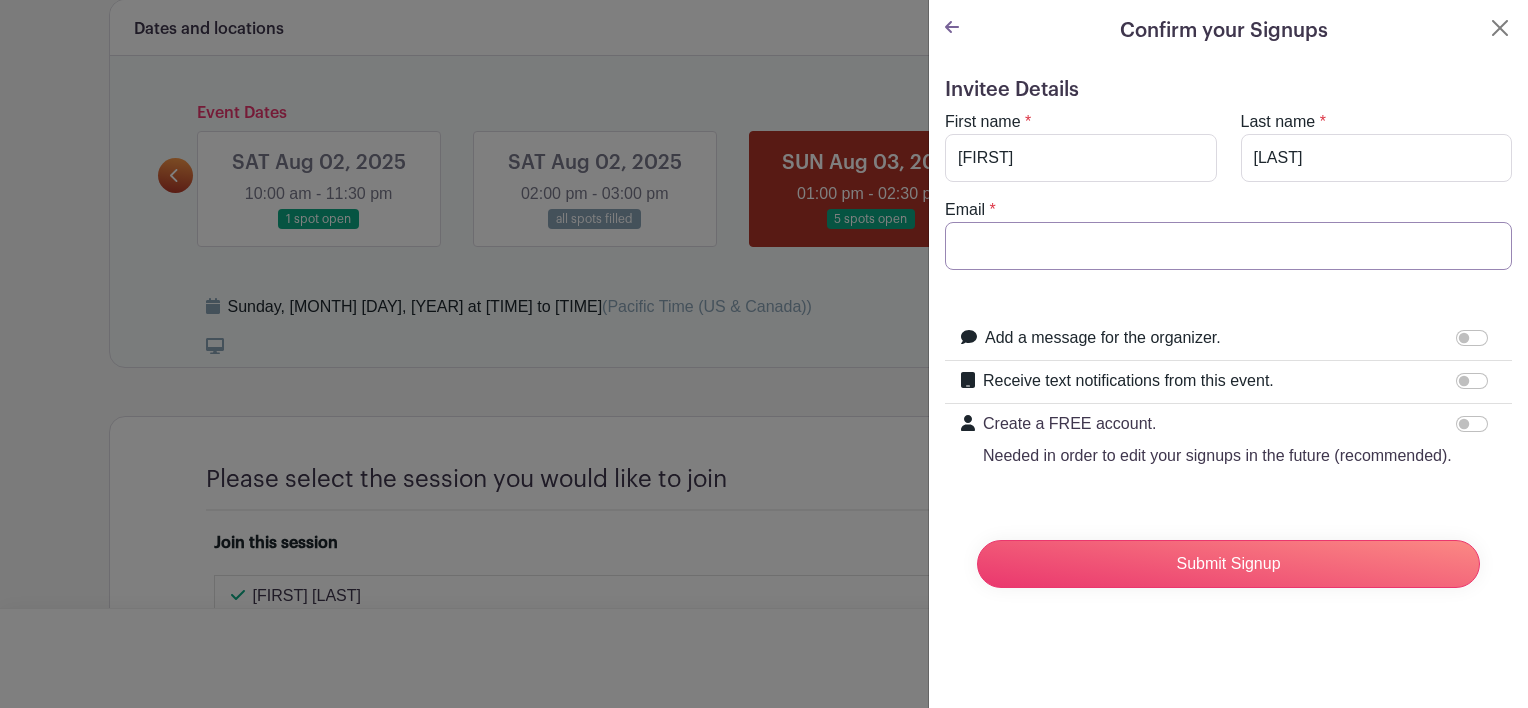 type on "geasouge@gmail.com" 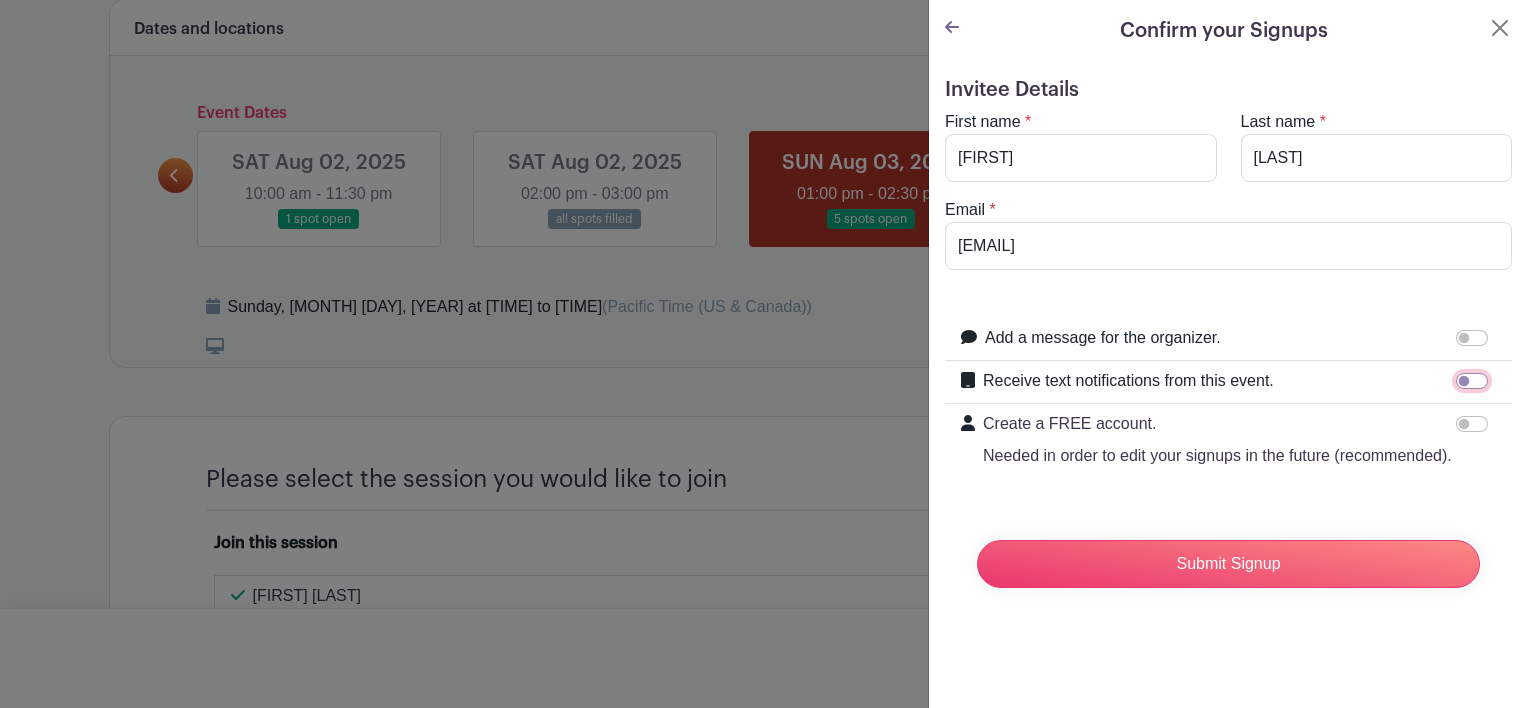 click on "Receive text notifications from this event." at bounding box center [1472, 381] 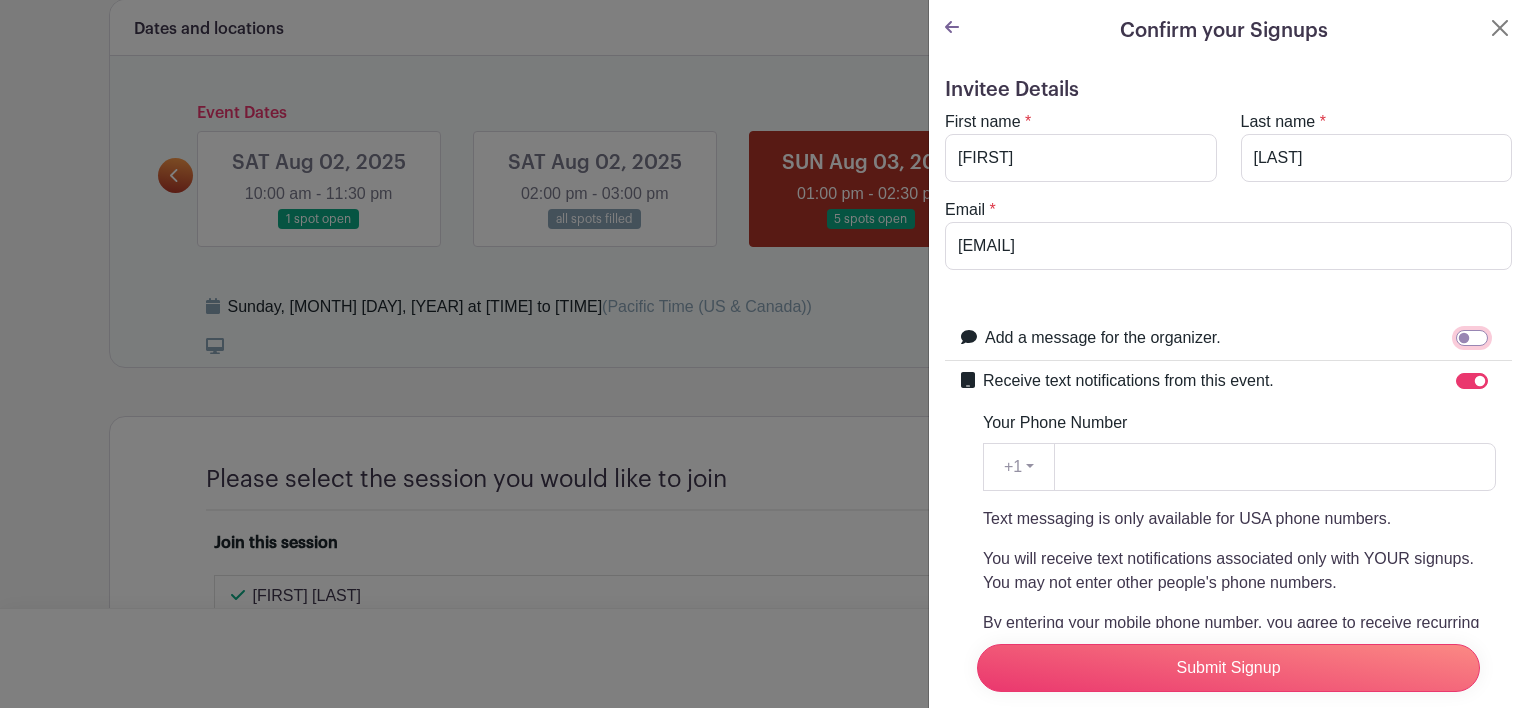 click on "Add a message for the organizer." at bounding box center [1472, 338] 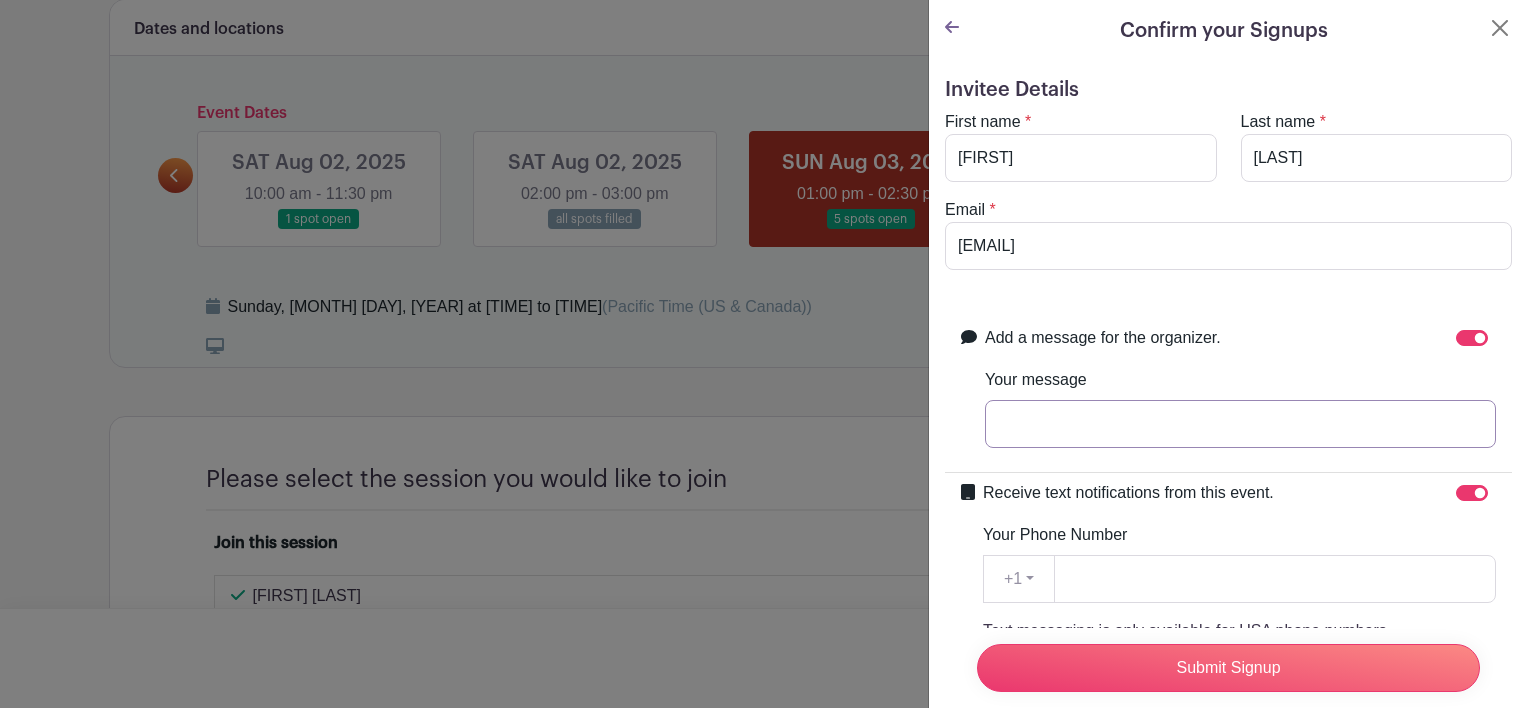 click on "Your message" at bounding box center (1240, 424) 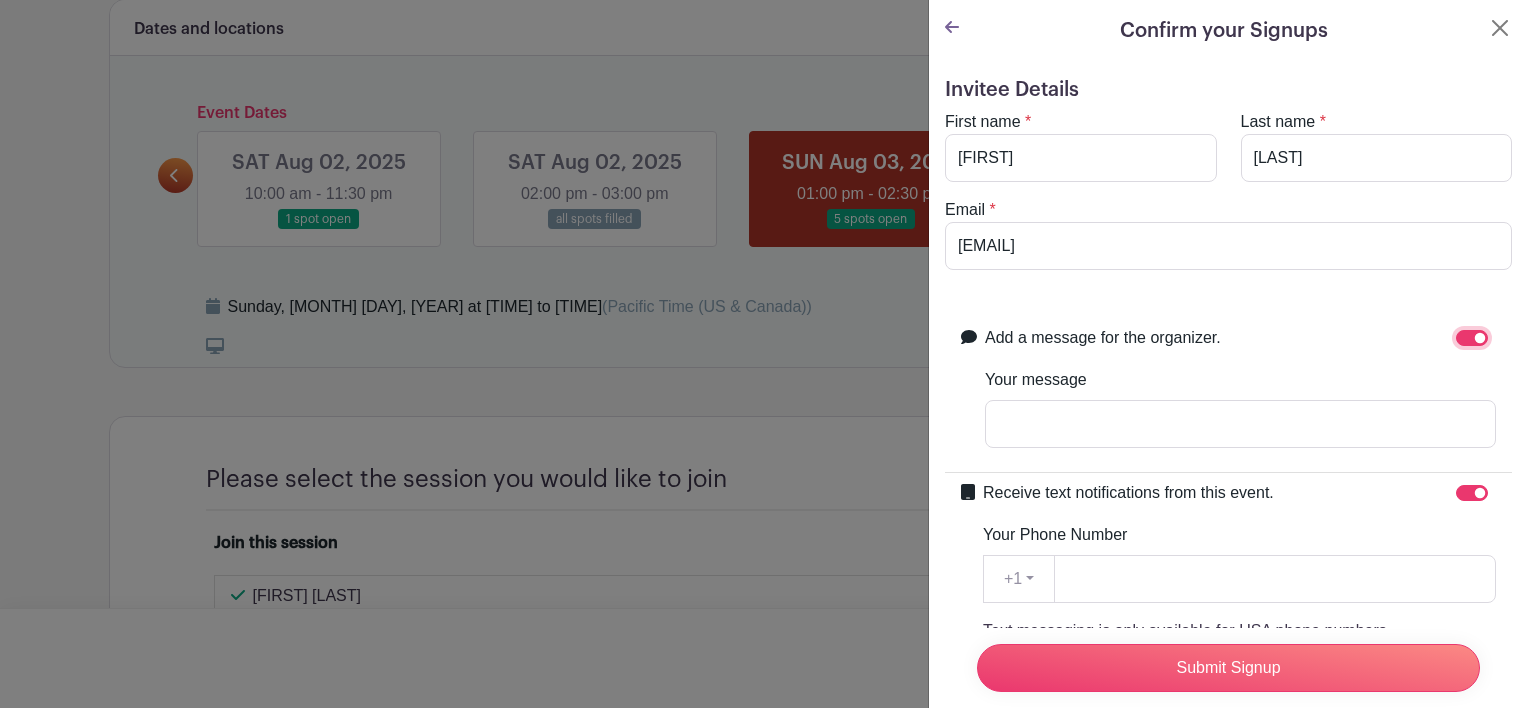 click on "Add a message for the organizer." at bounding box center (1472, 338) 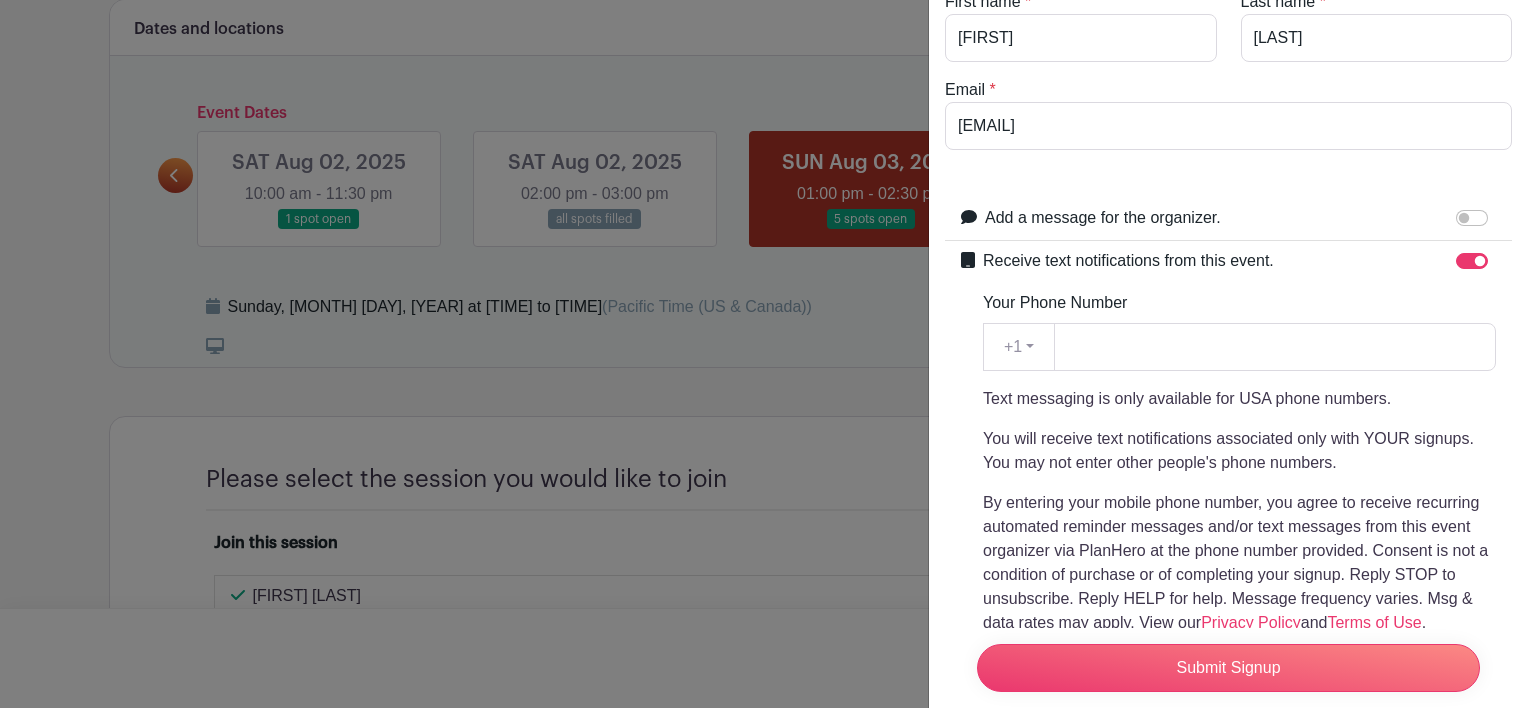 scroll, scrollTop: 155, scrollLeft: 0, axis: vertical 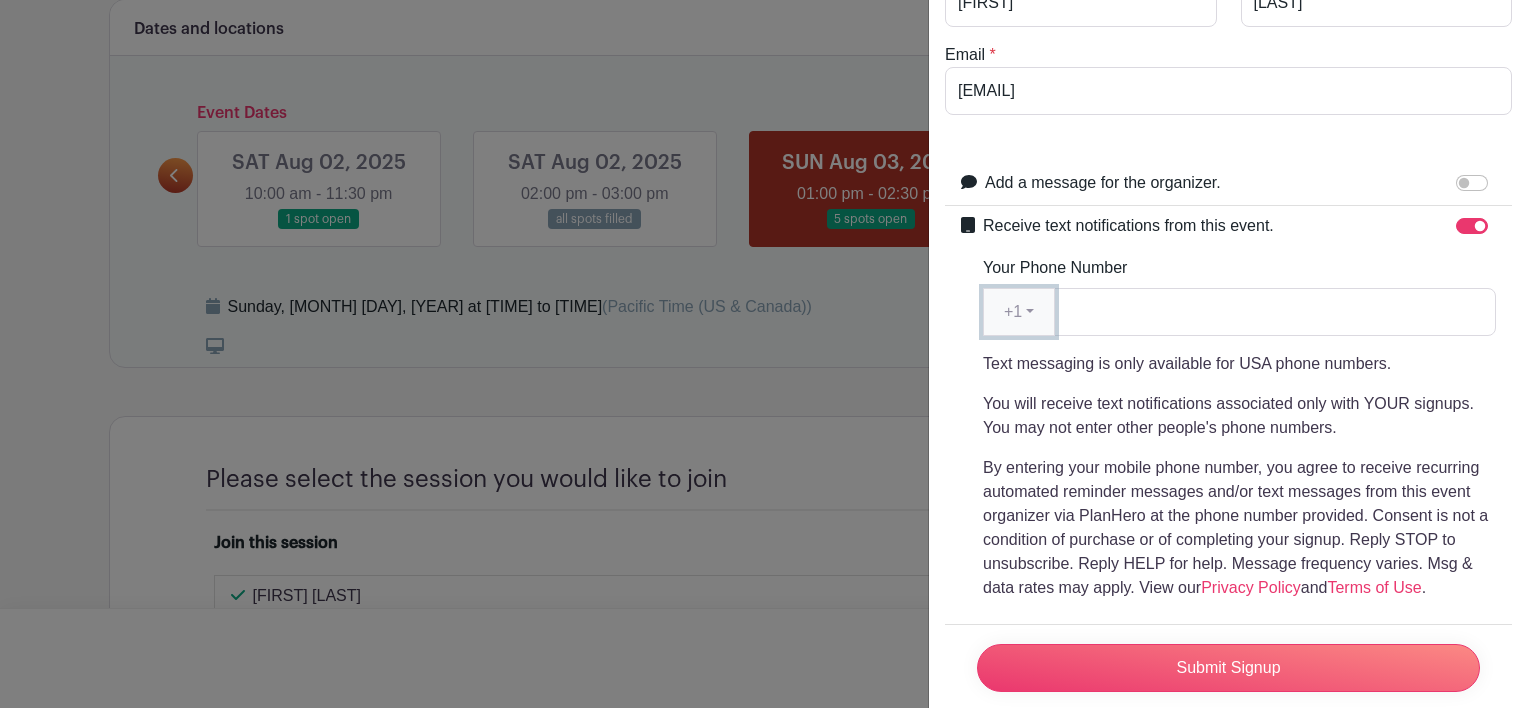 click on "+1" at bounding box center (1019, 312) 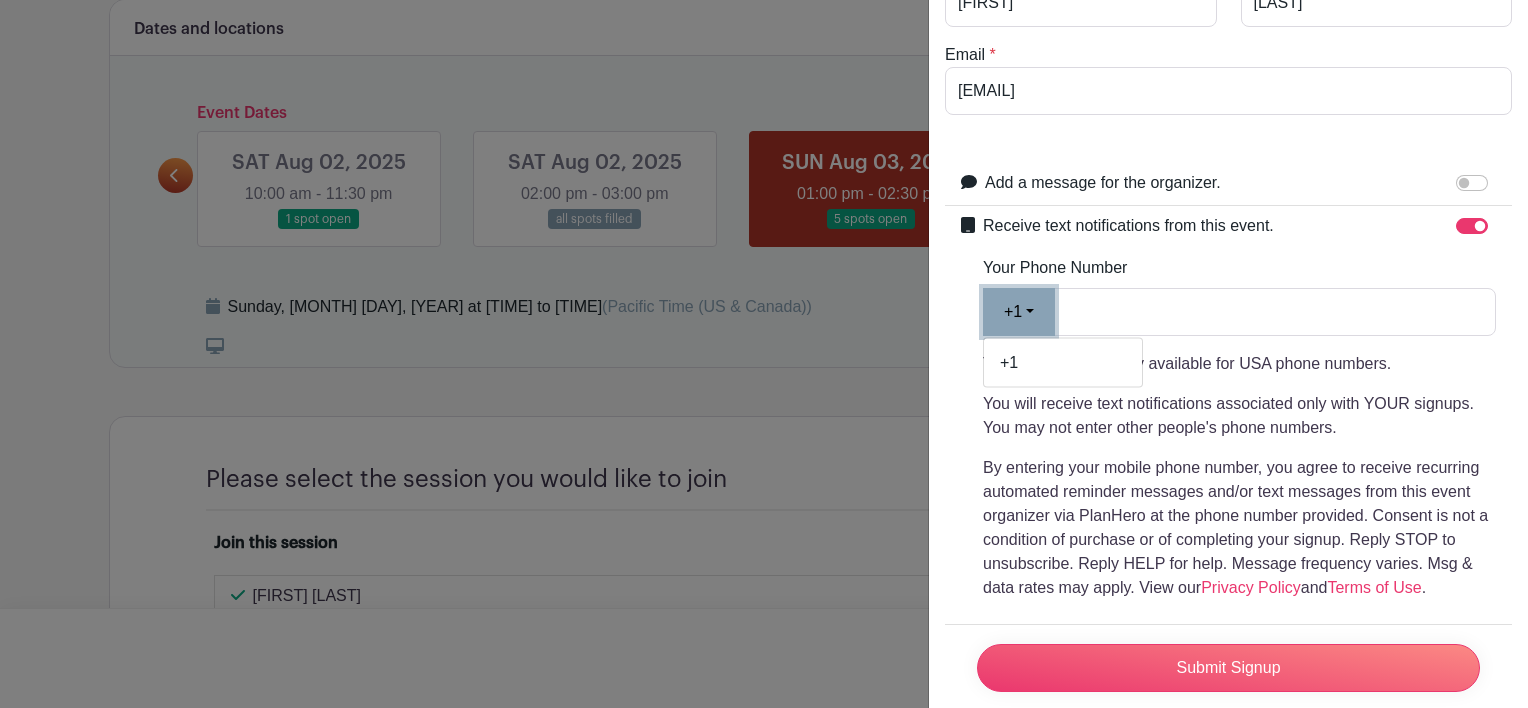 type 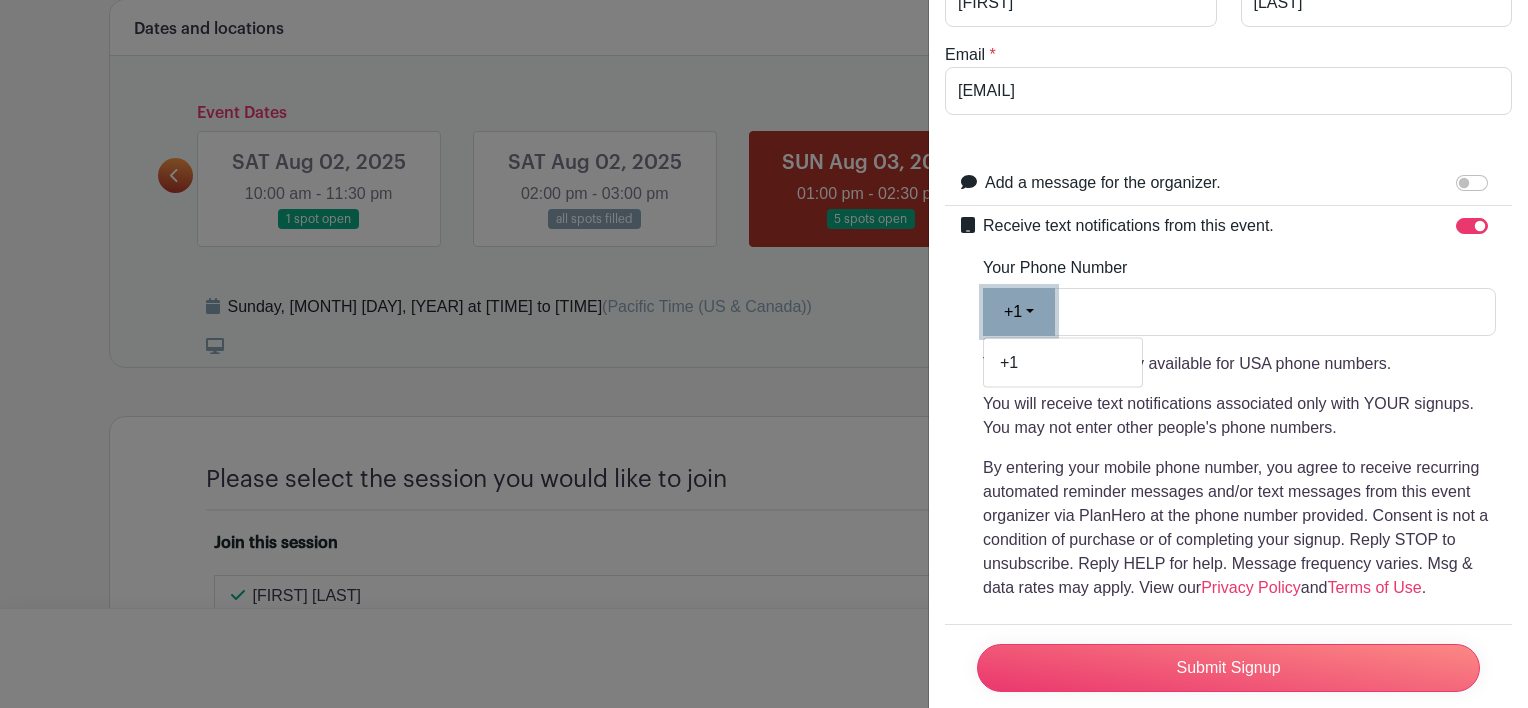 click on "+1" at bounding box center [1019, 312] 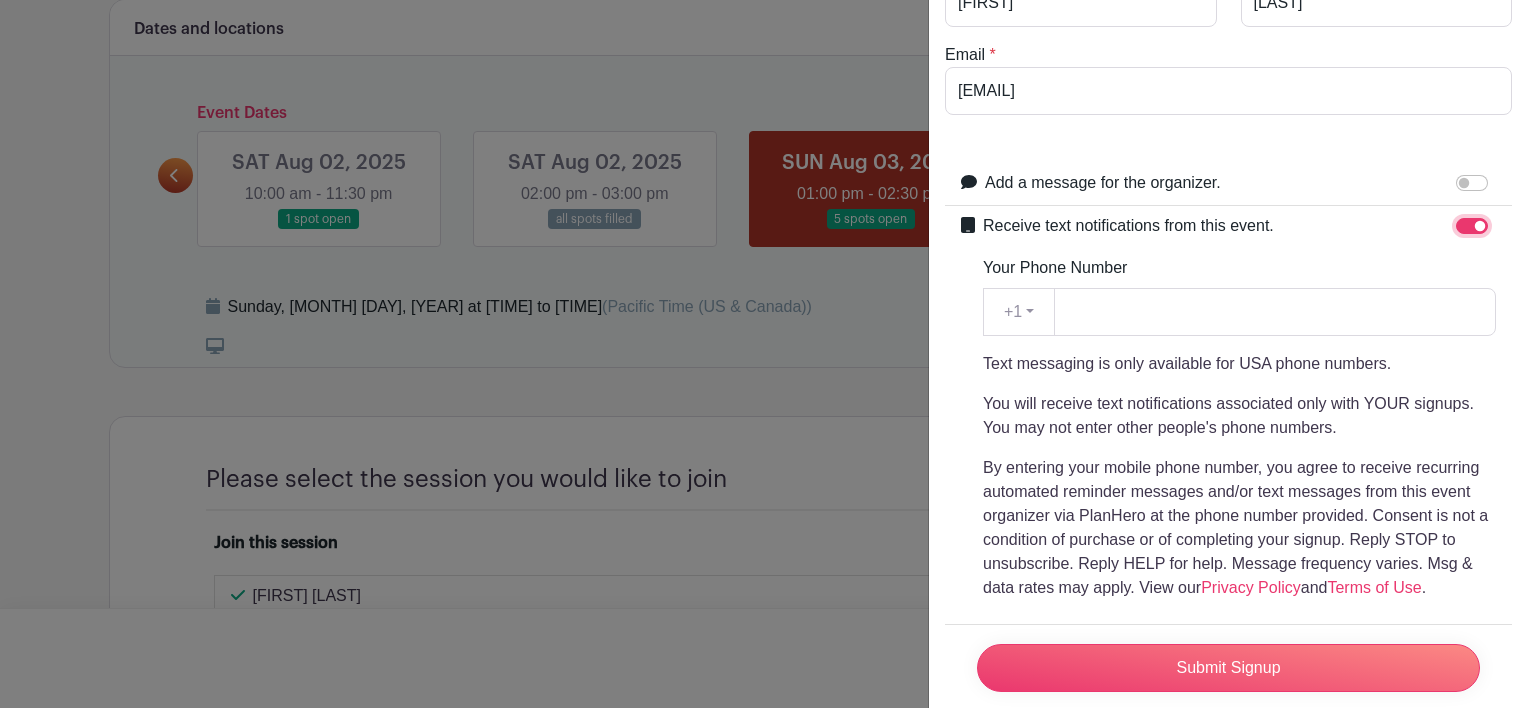 click on "Receive text notifications from this event." at bounding box center [1472, 226] 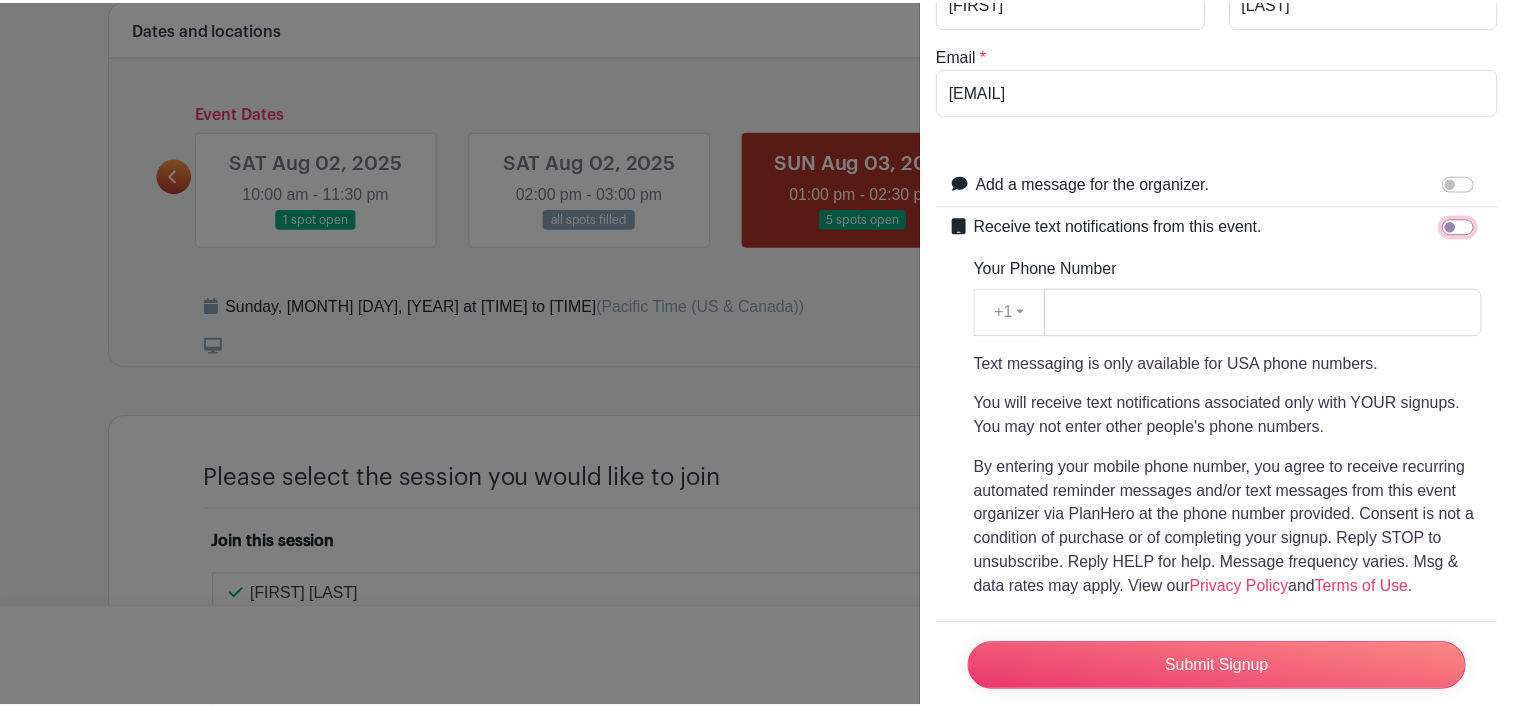 scroll, scrollTop: 0, scrollLeft: 0, axis: both 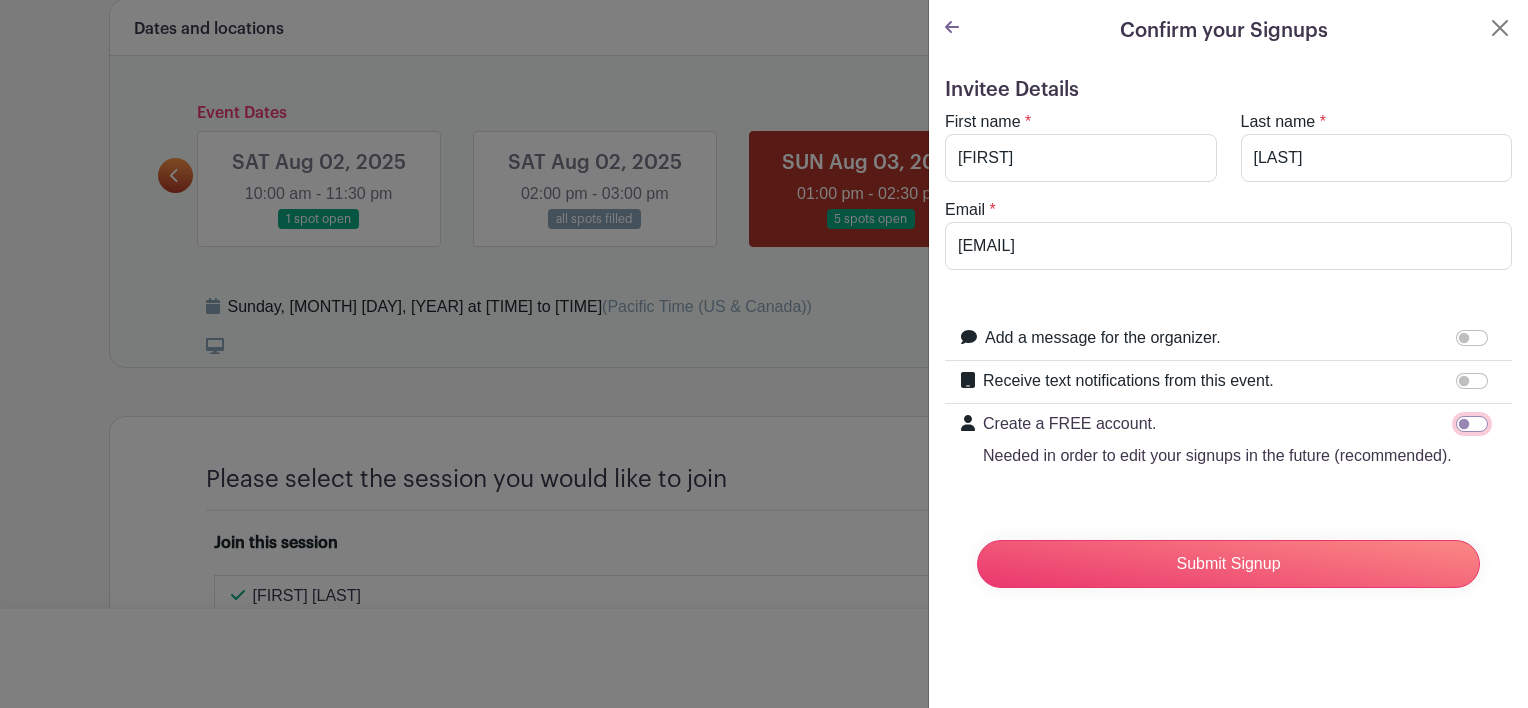 click on "Create a FREE account.
Needed in order to edit your signups in the future (recommended)." at bounding box center [1472, 424] 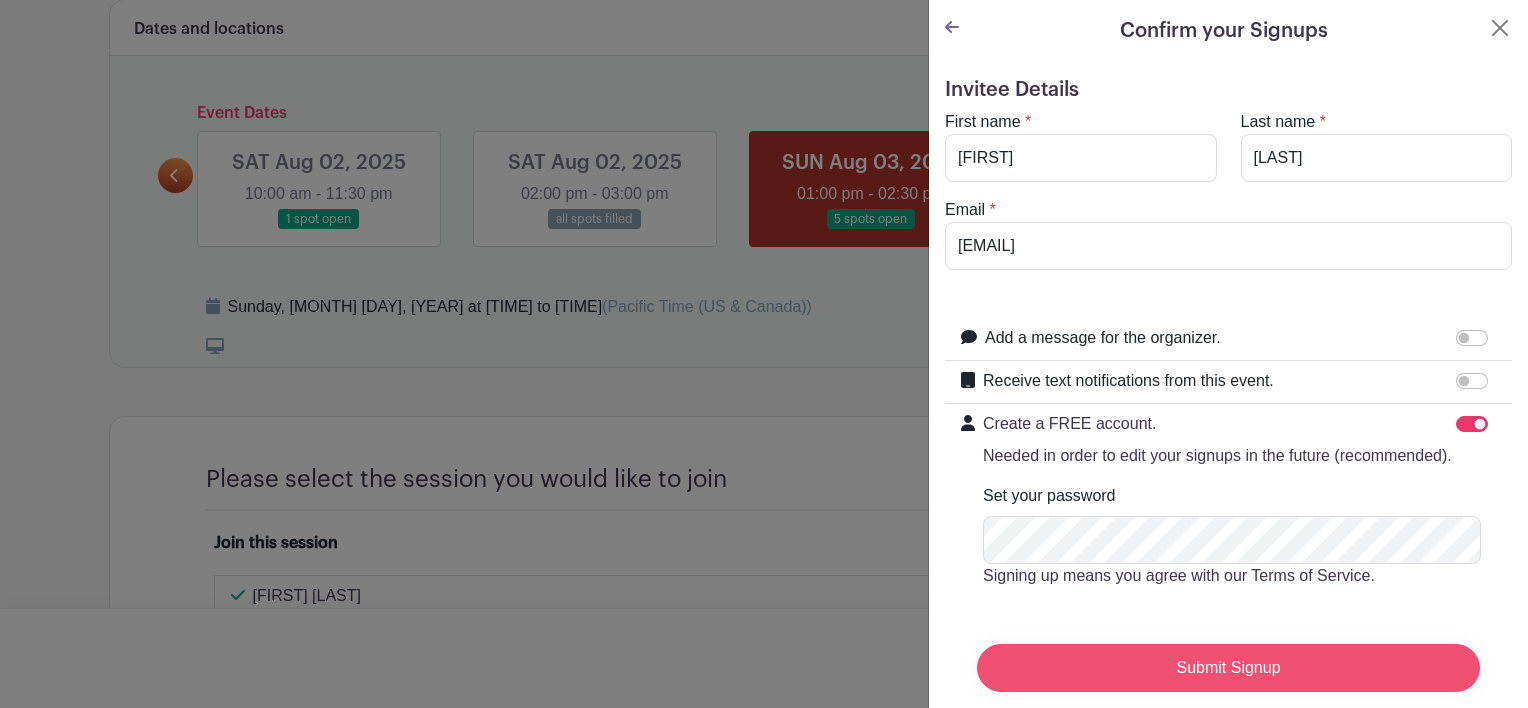 click on "Submit Signup" at bounding box center [1228, 668] 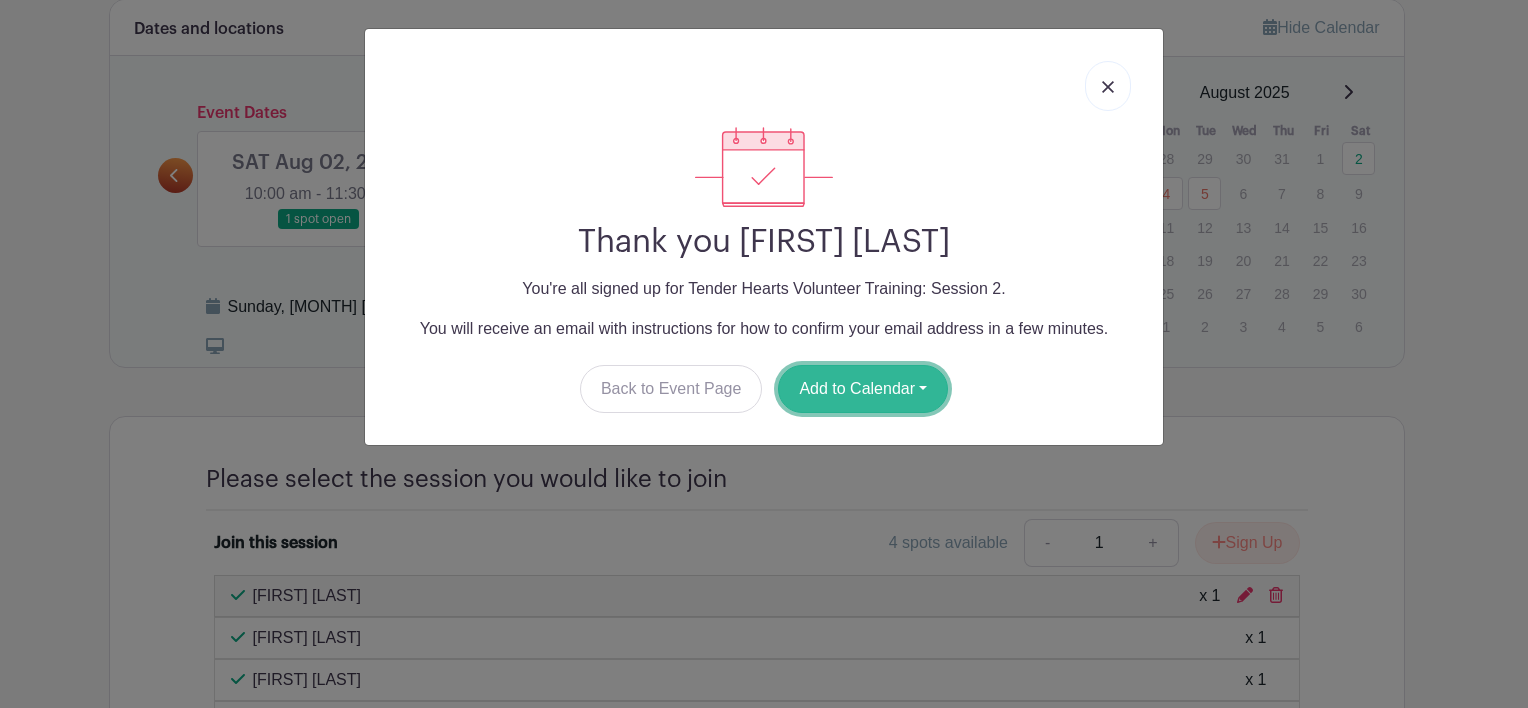 click on "Add to Calendar" at bounding box center [863, 389] 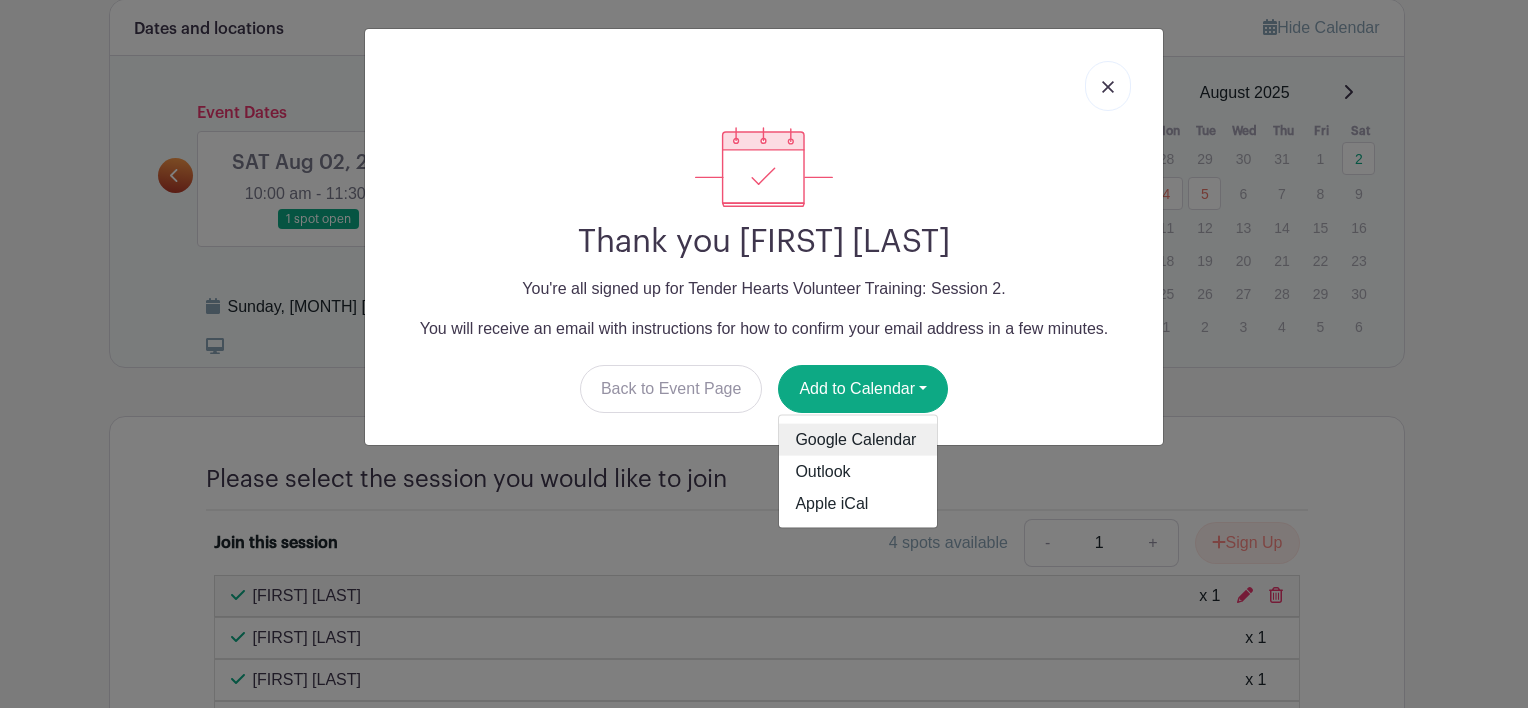 click on "Google Calendar" at bounding box center (858, 440) 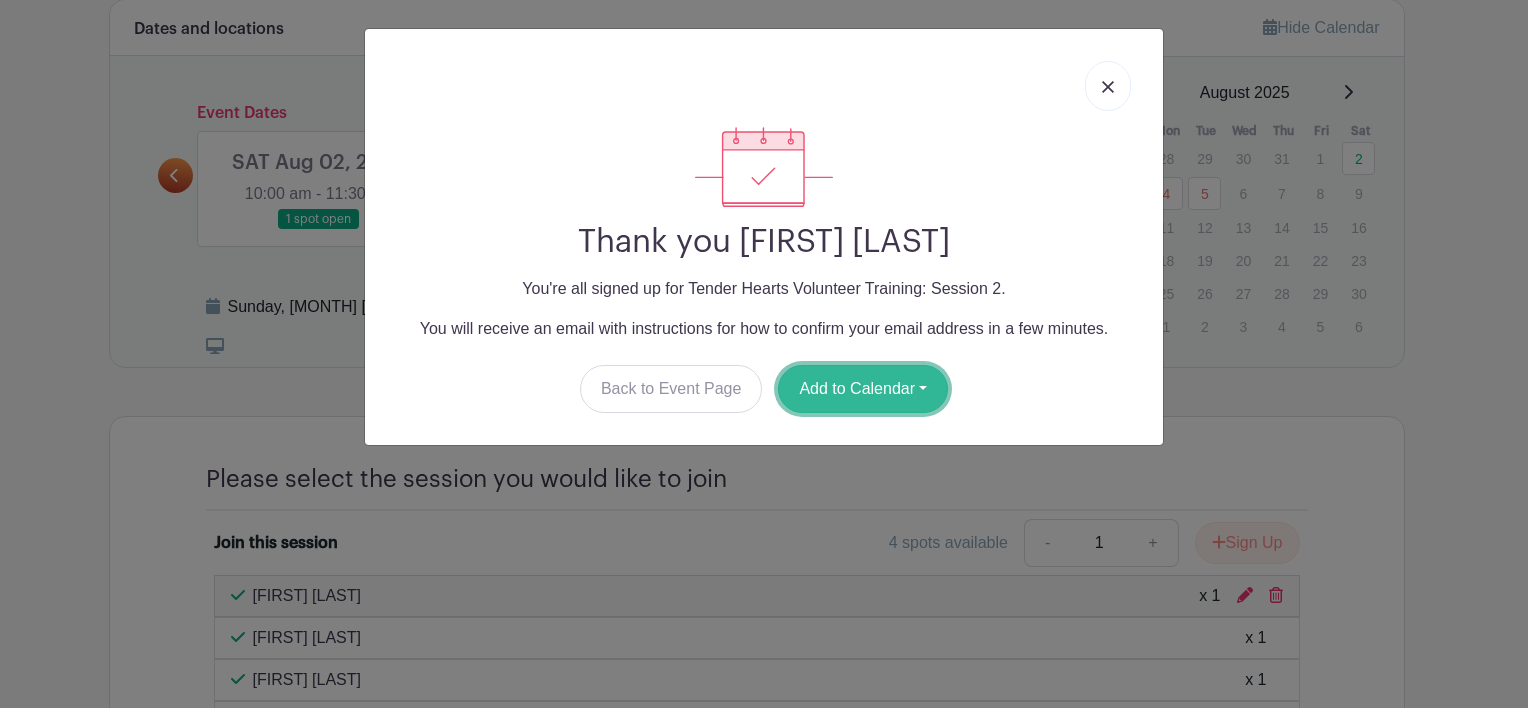 click on "Add to Calendar" at bounding box center [863, 389] 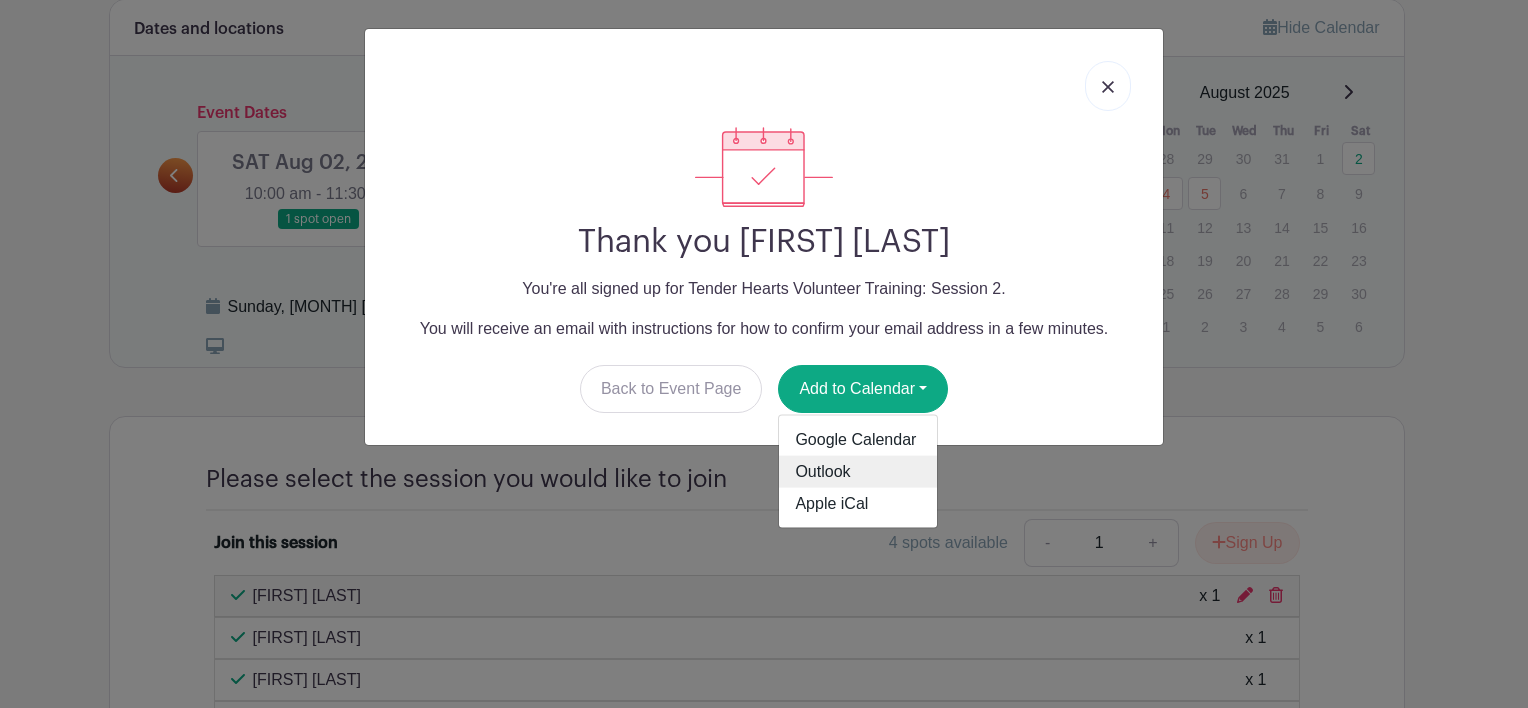 click on "Outlook" at bounding box center (858, 472) 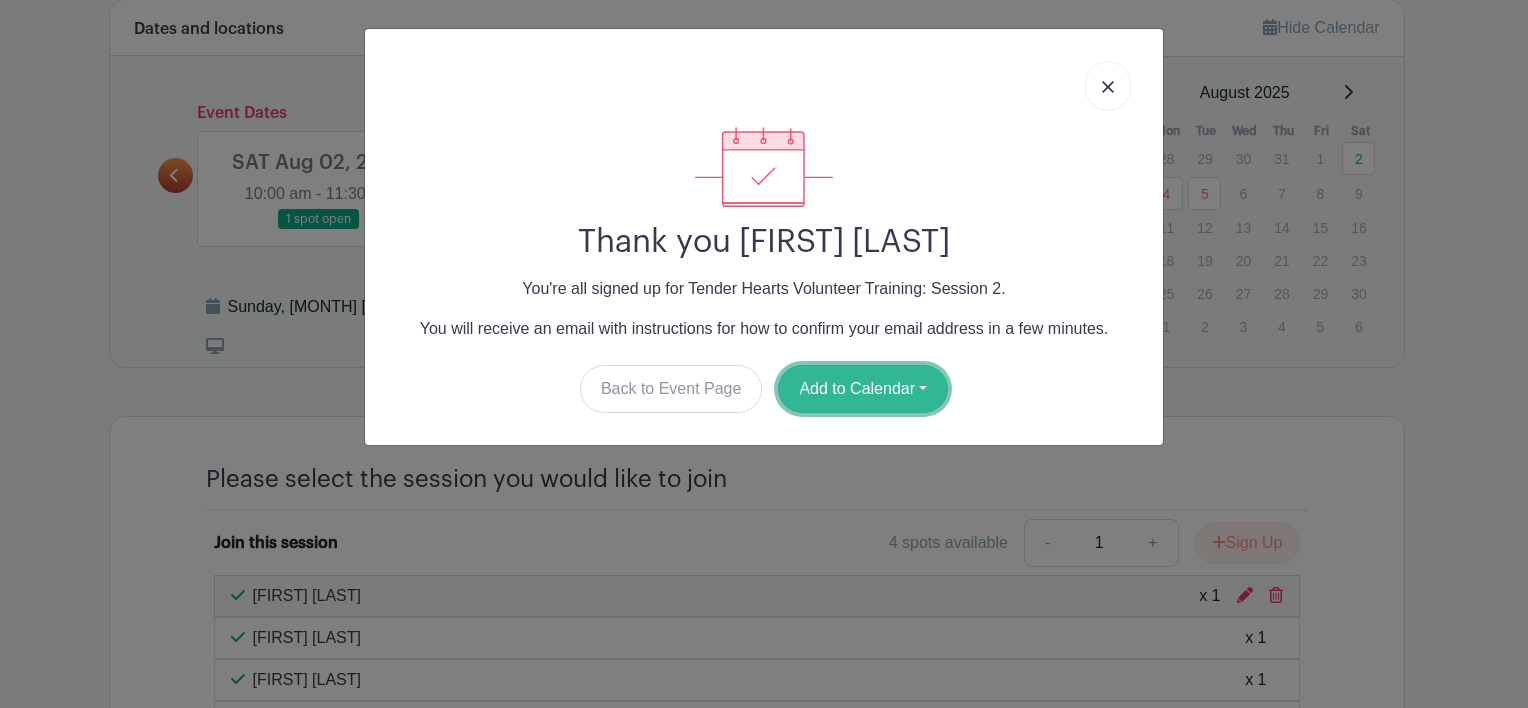 click on "Add to Calendar" at bounding box center (863, 389) 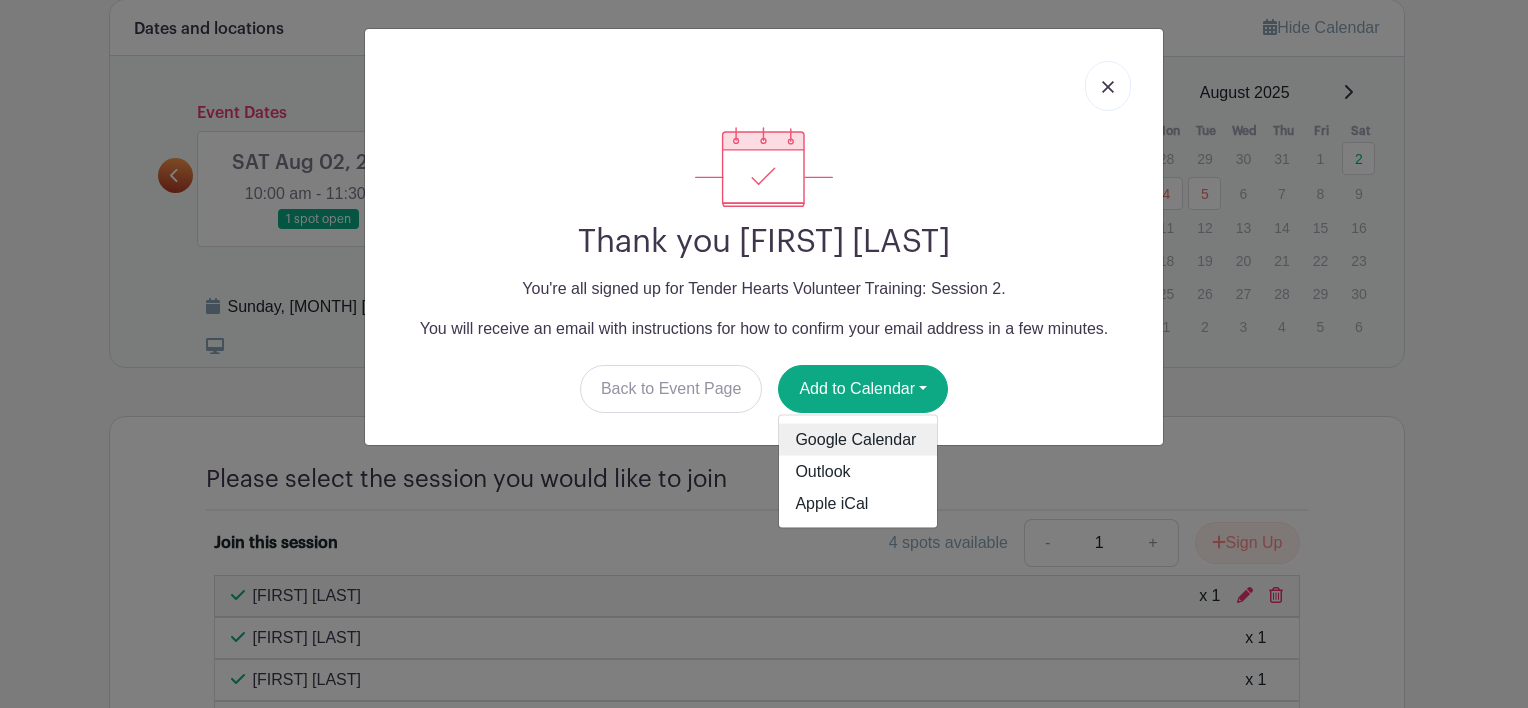 click on "Google Calendar" at bounding box center [858, 440] 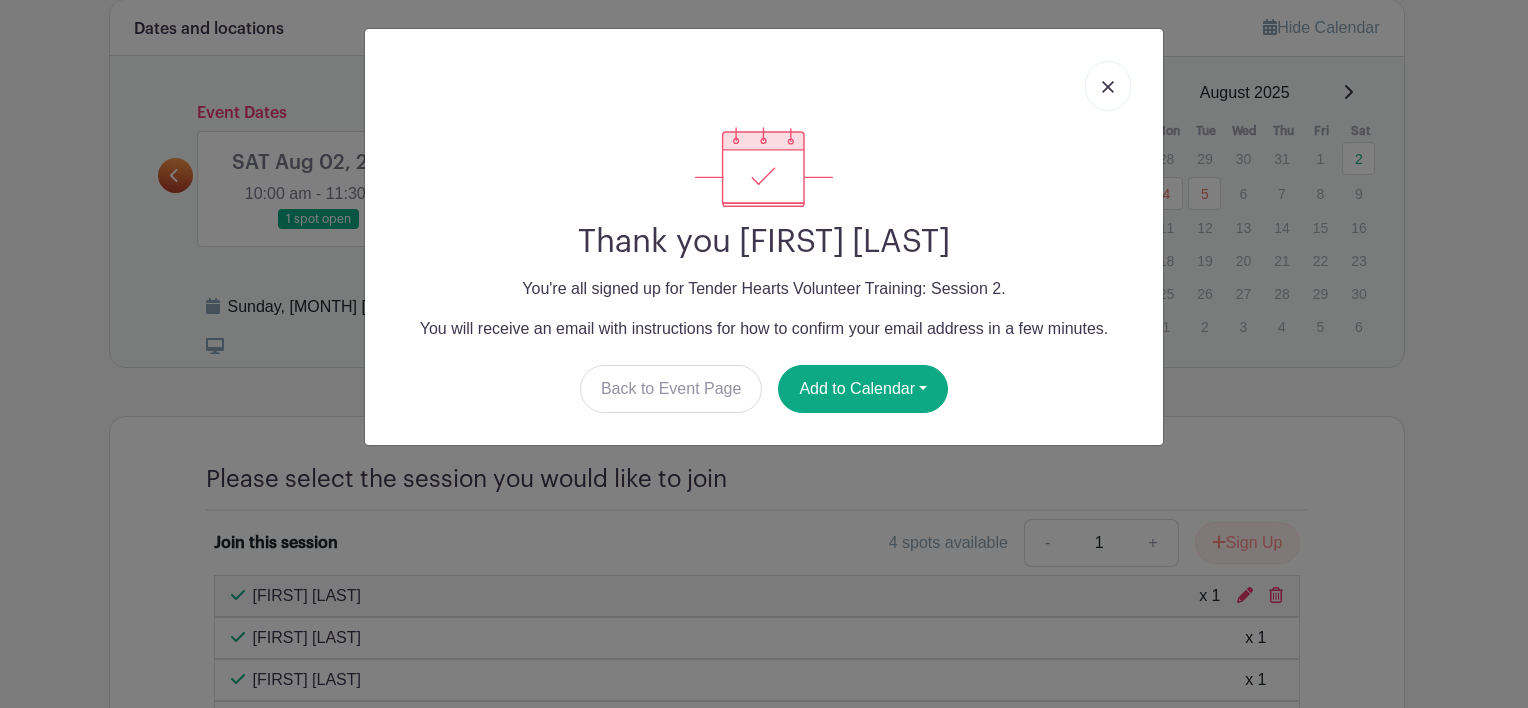 click at bounding box center (1108, 87) 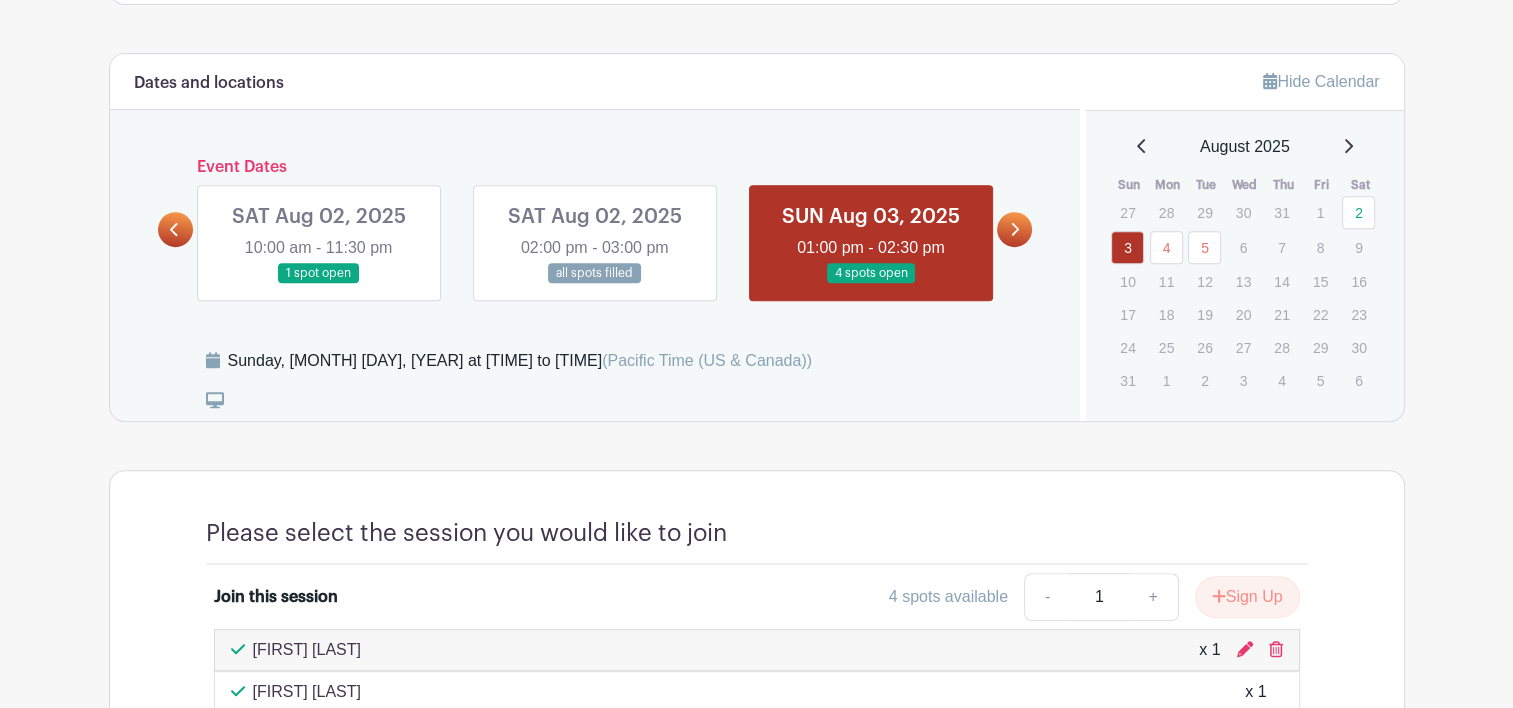 scroll, scrollTop: 849, scrollLeft: 0, axis: vertical 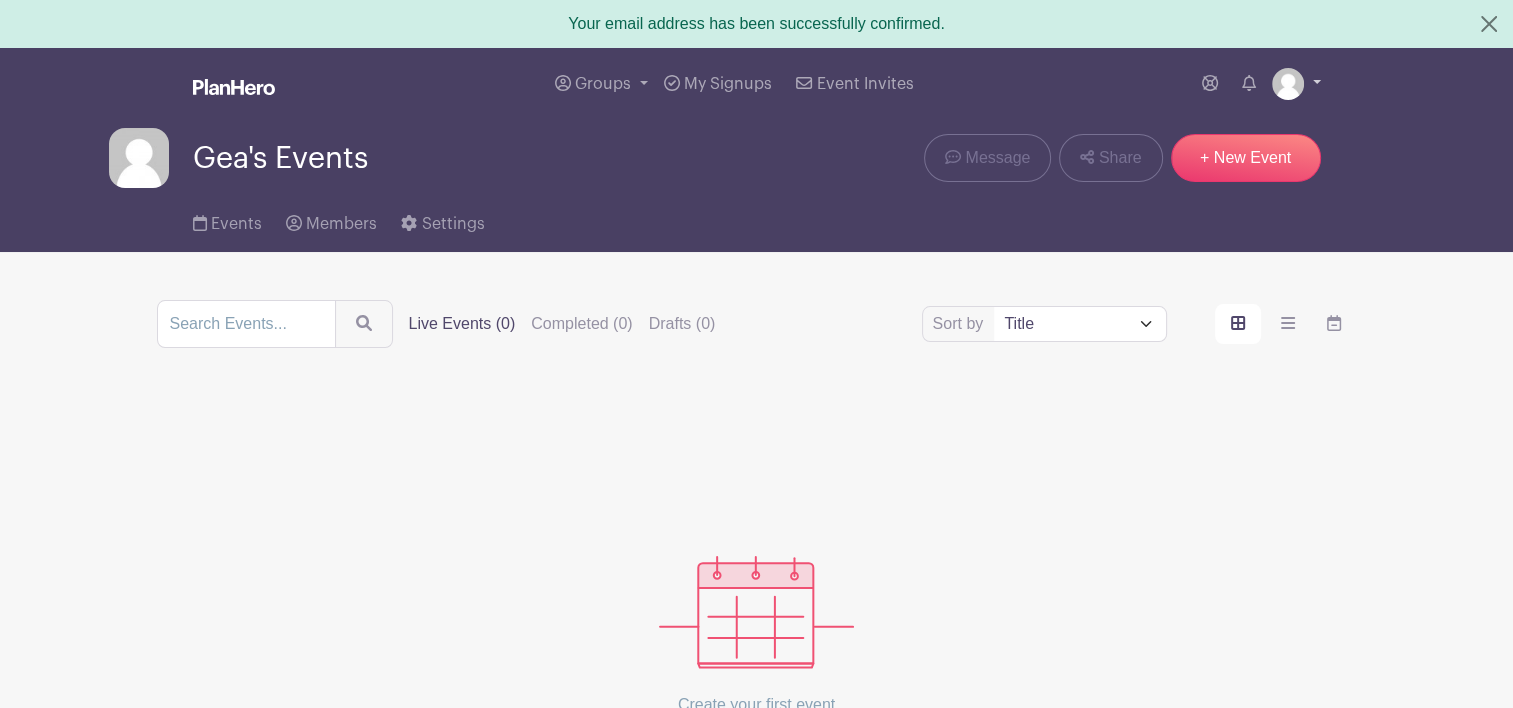 click at bounding box center (1296, 84) 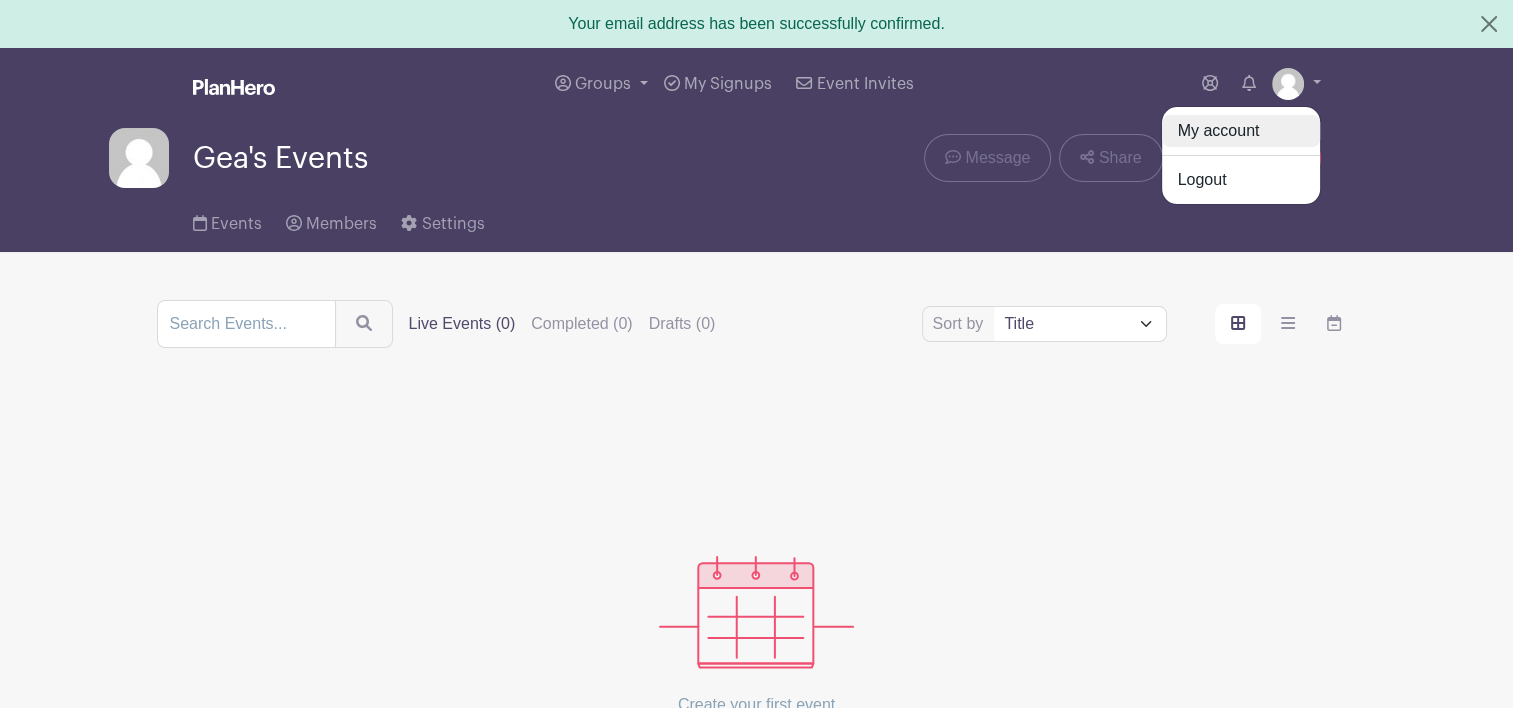 click on "My account" at bounding box center (1241, 131) 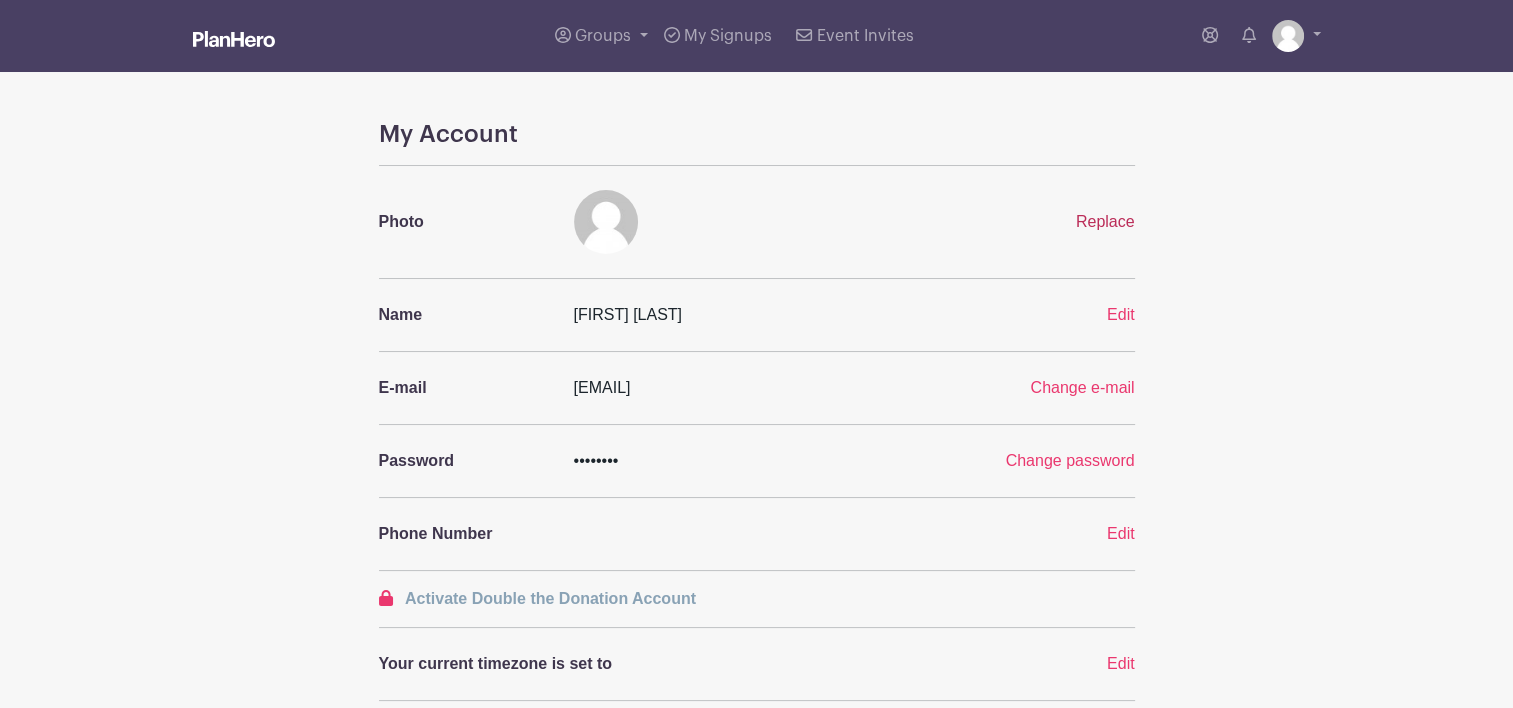 click on "Replace" at bounding box center (1105, 221) 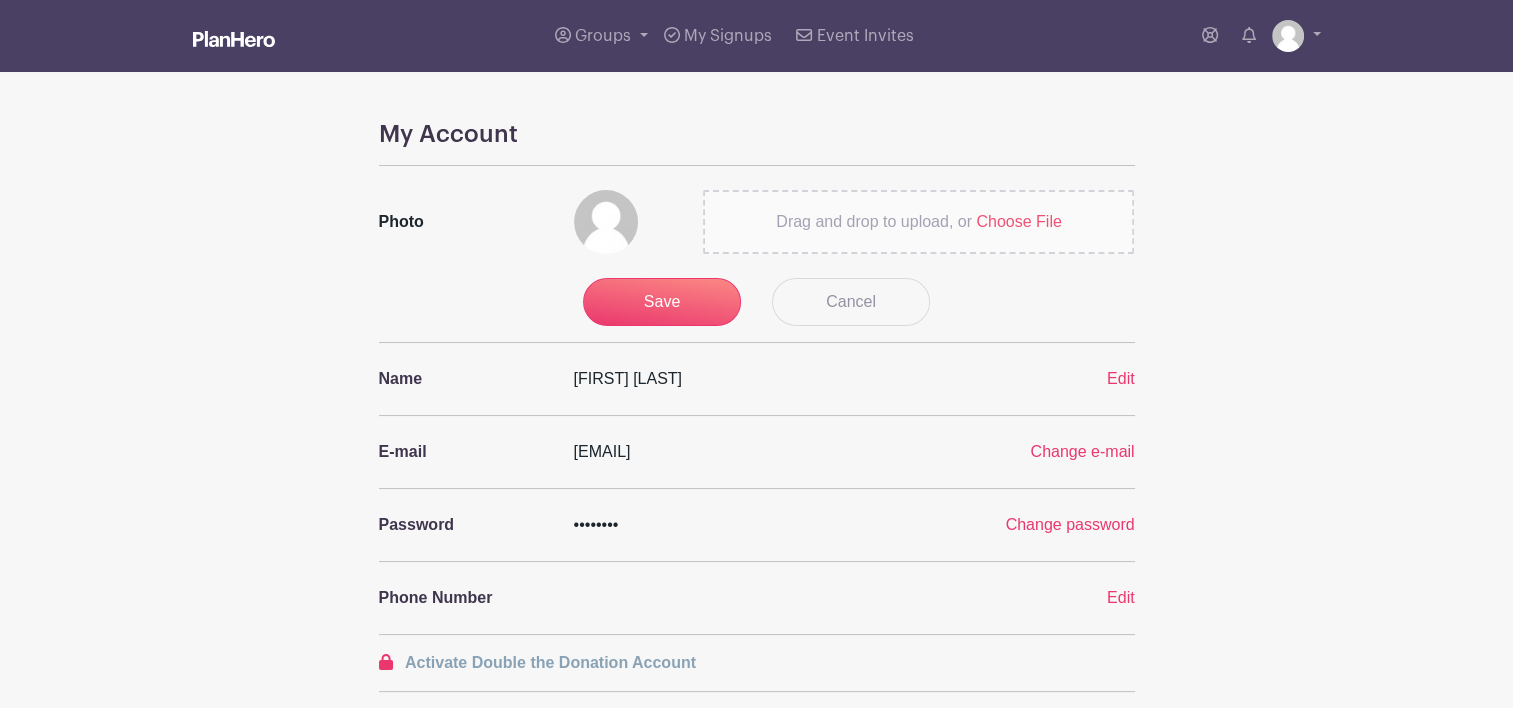 click on "Choose File" at bounding box center (1018, 221) 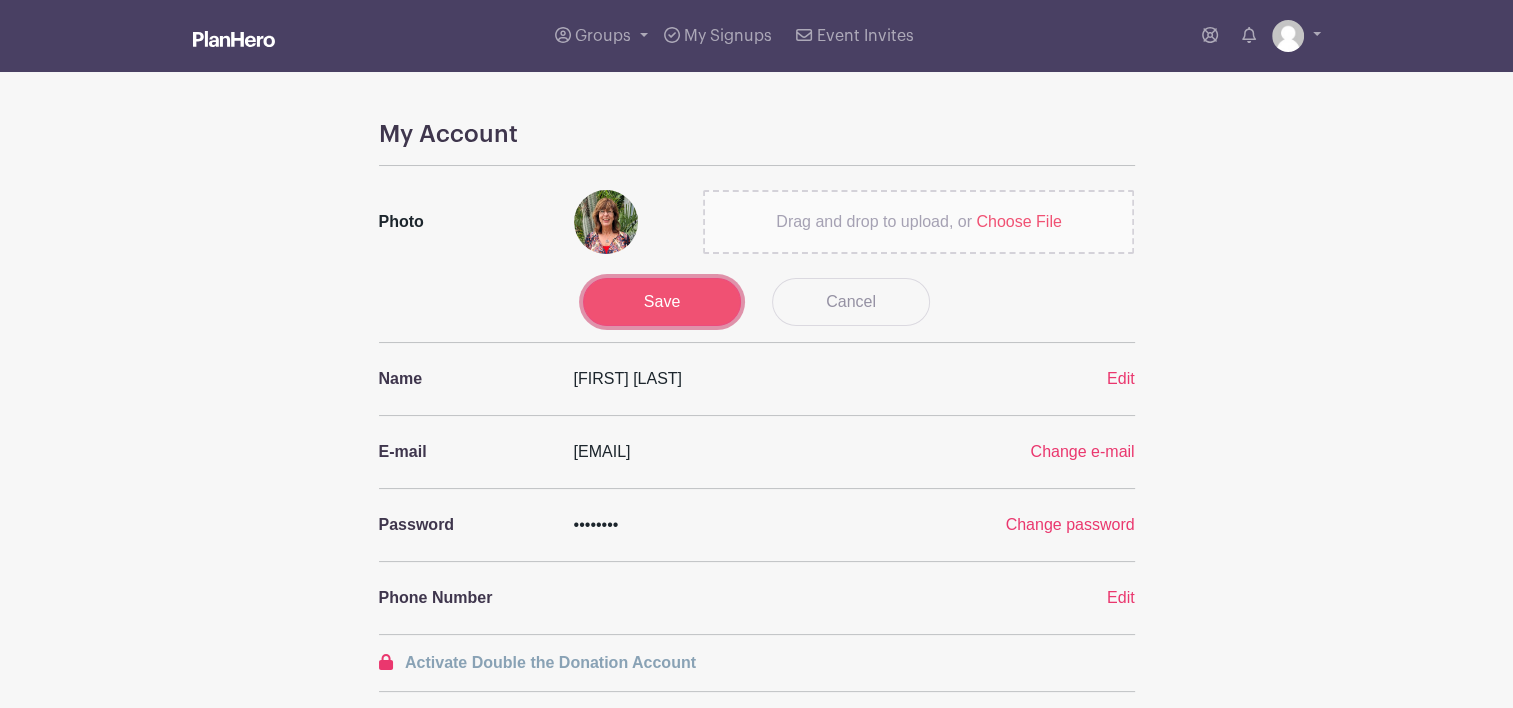 click on "Save" at bounding box center [662, 302] 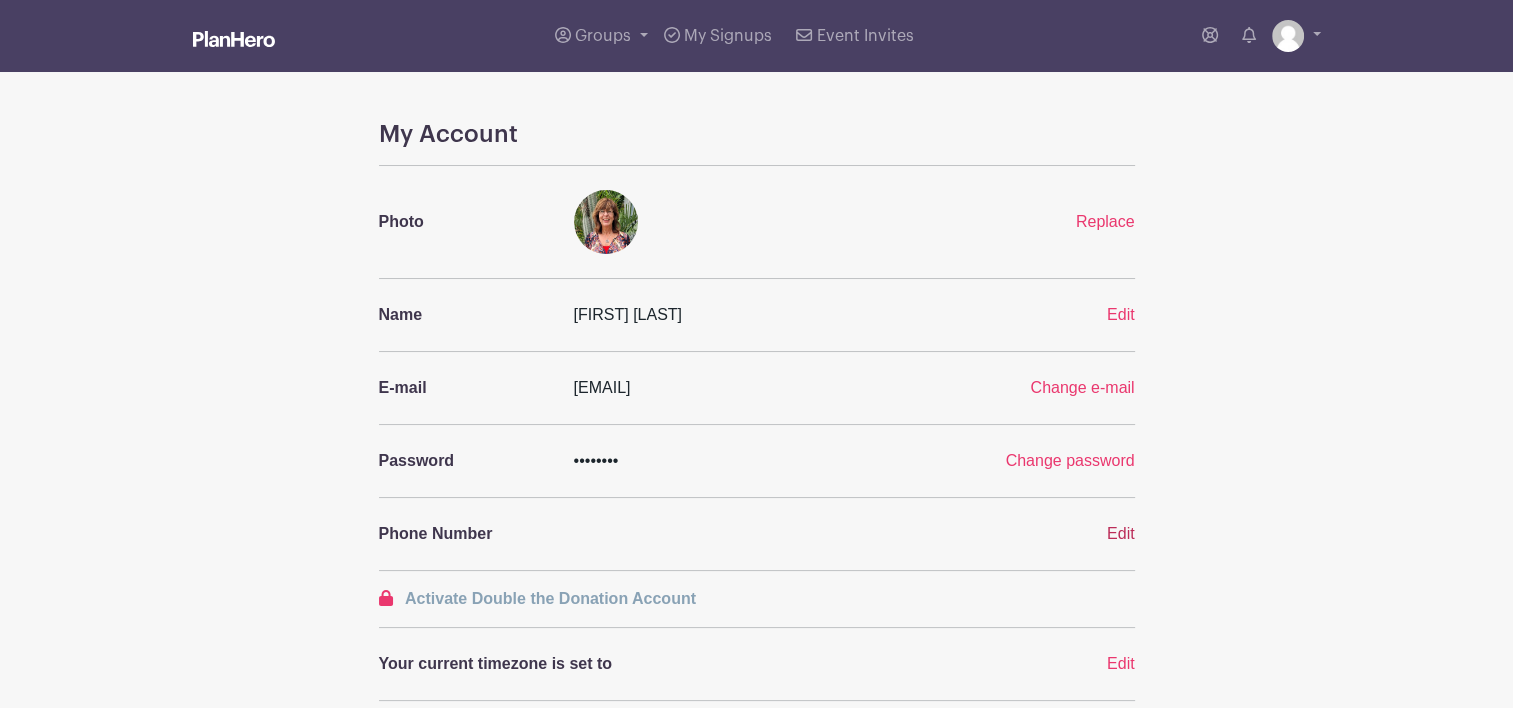 click on "Edit" at bounding box center (1121, 533) 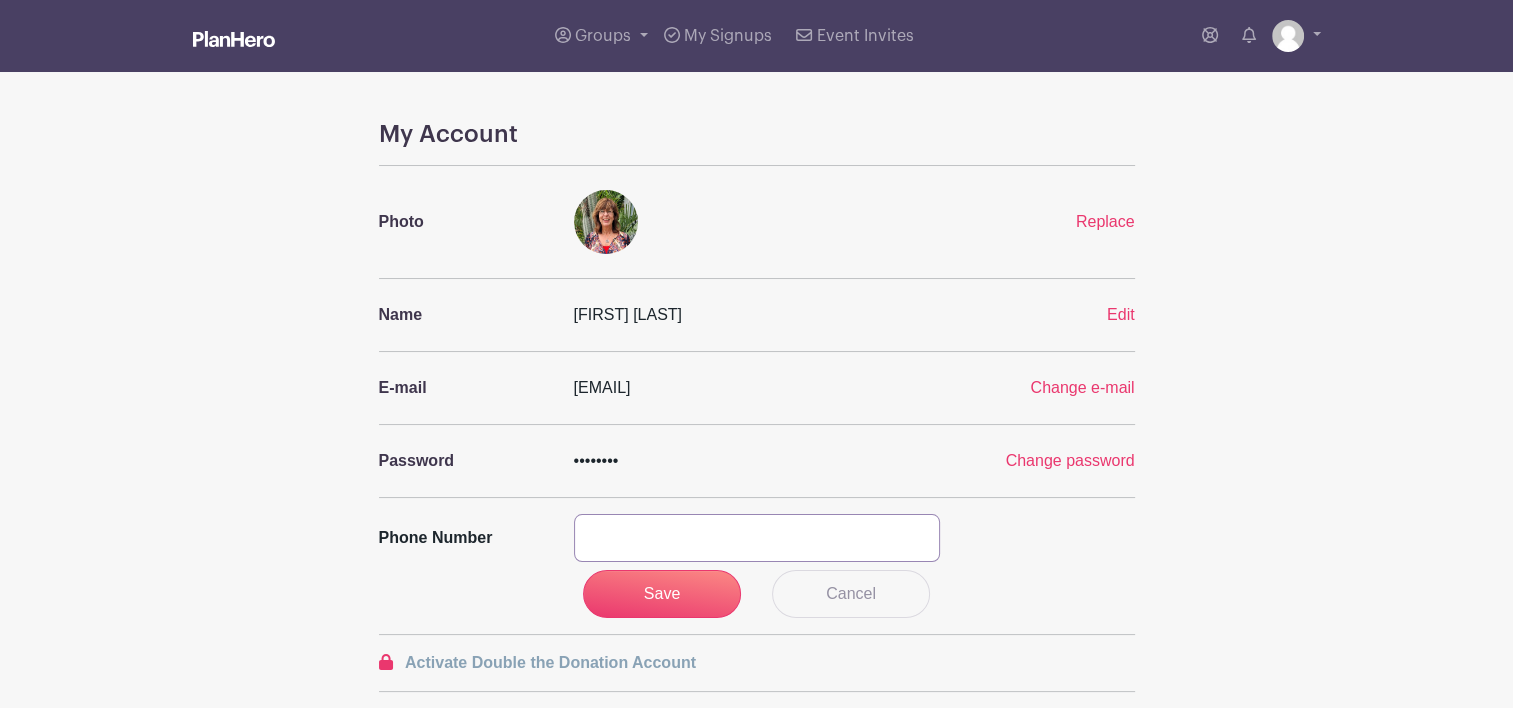 click at bounding box center (757, 538) 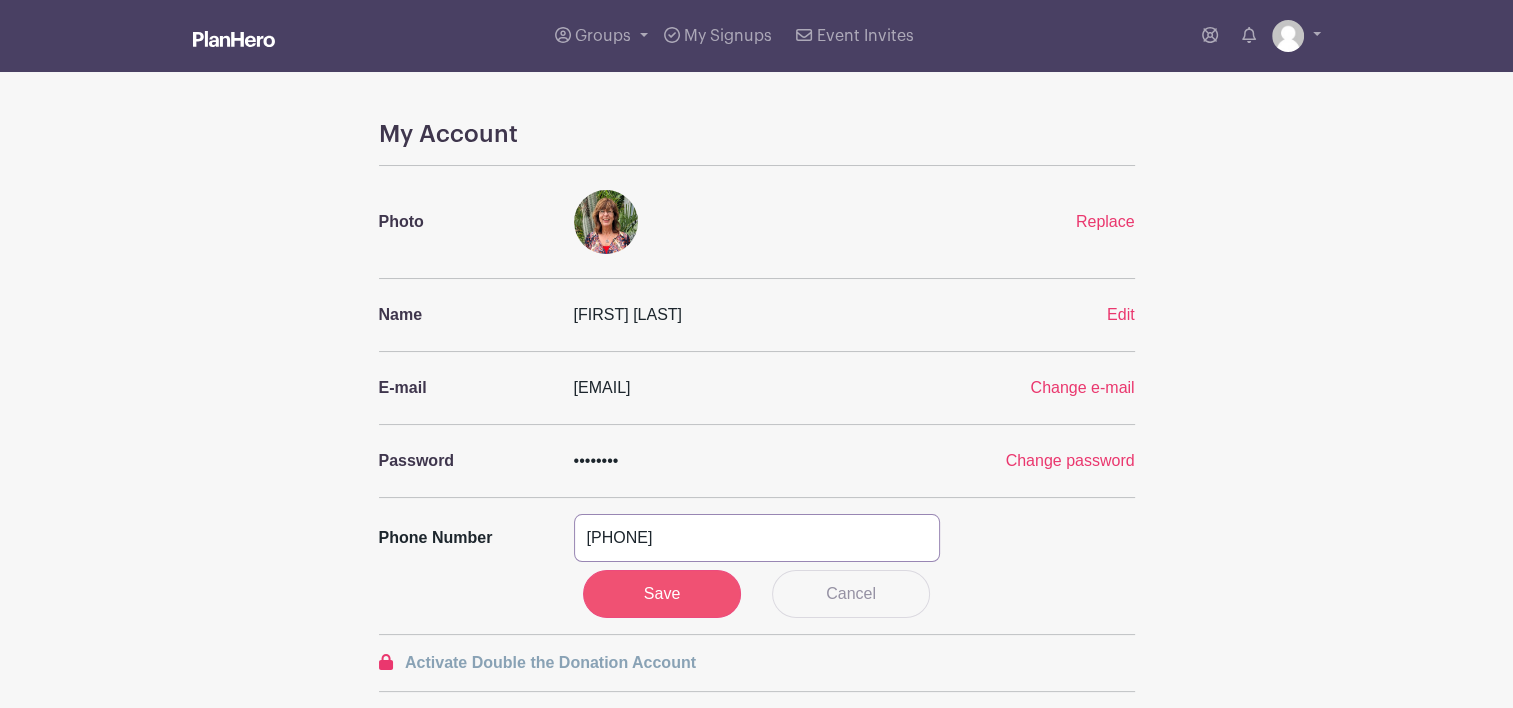 type on "2975944250" 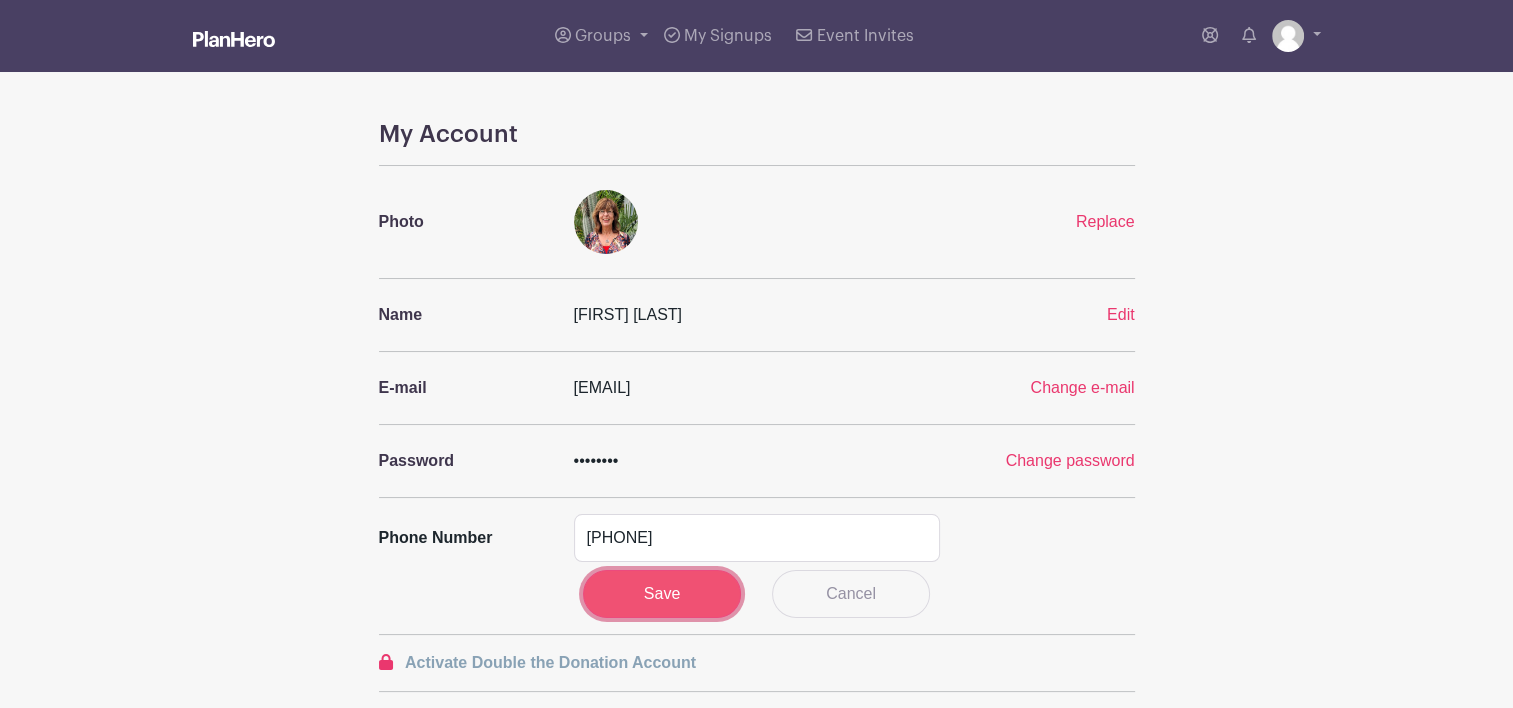 click on "Save" at bounding box center [662, 594] 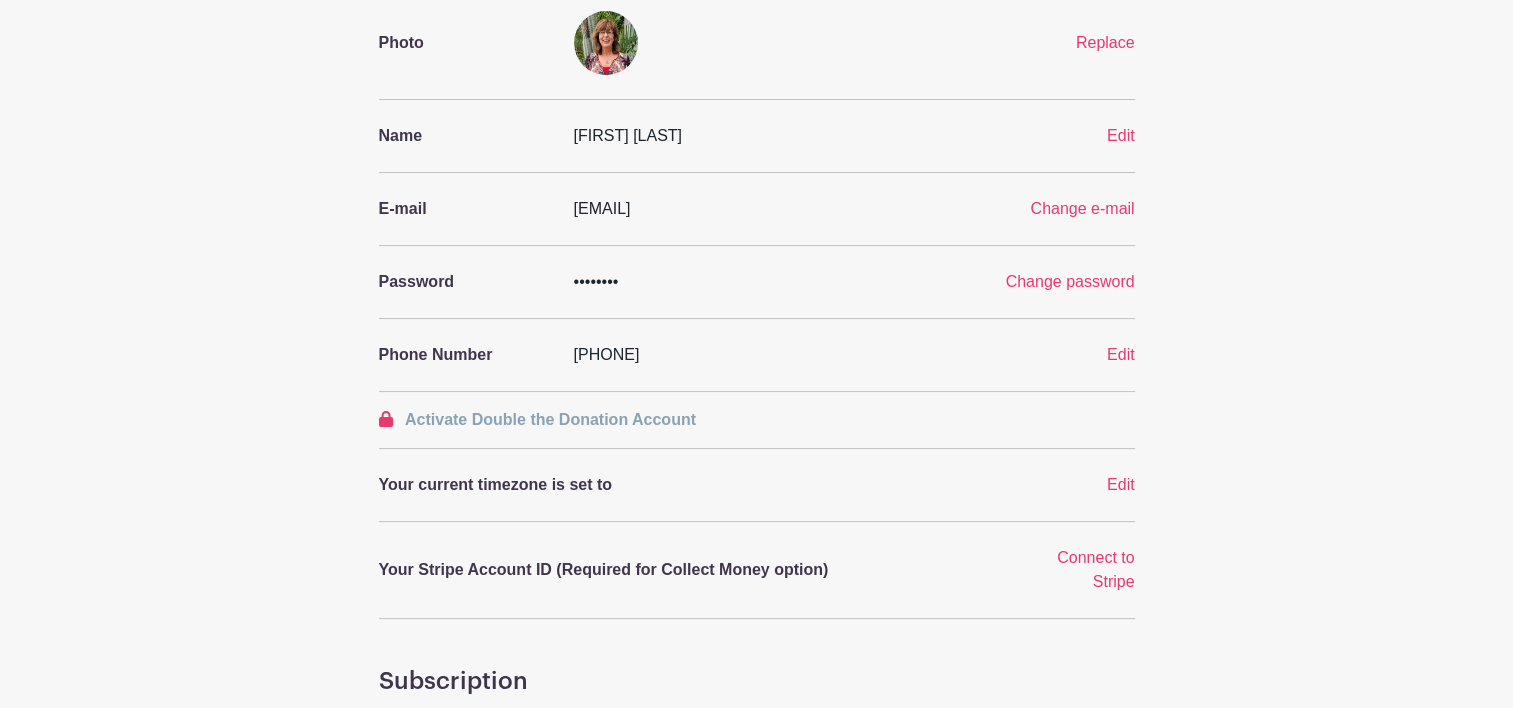 scroll, scrollTop: 180, scrollLeft: 0, axis: vertical 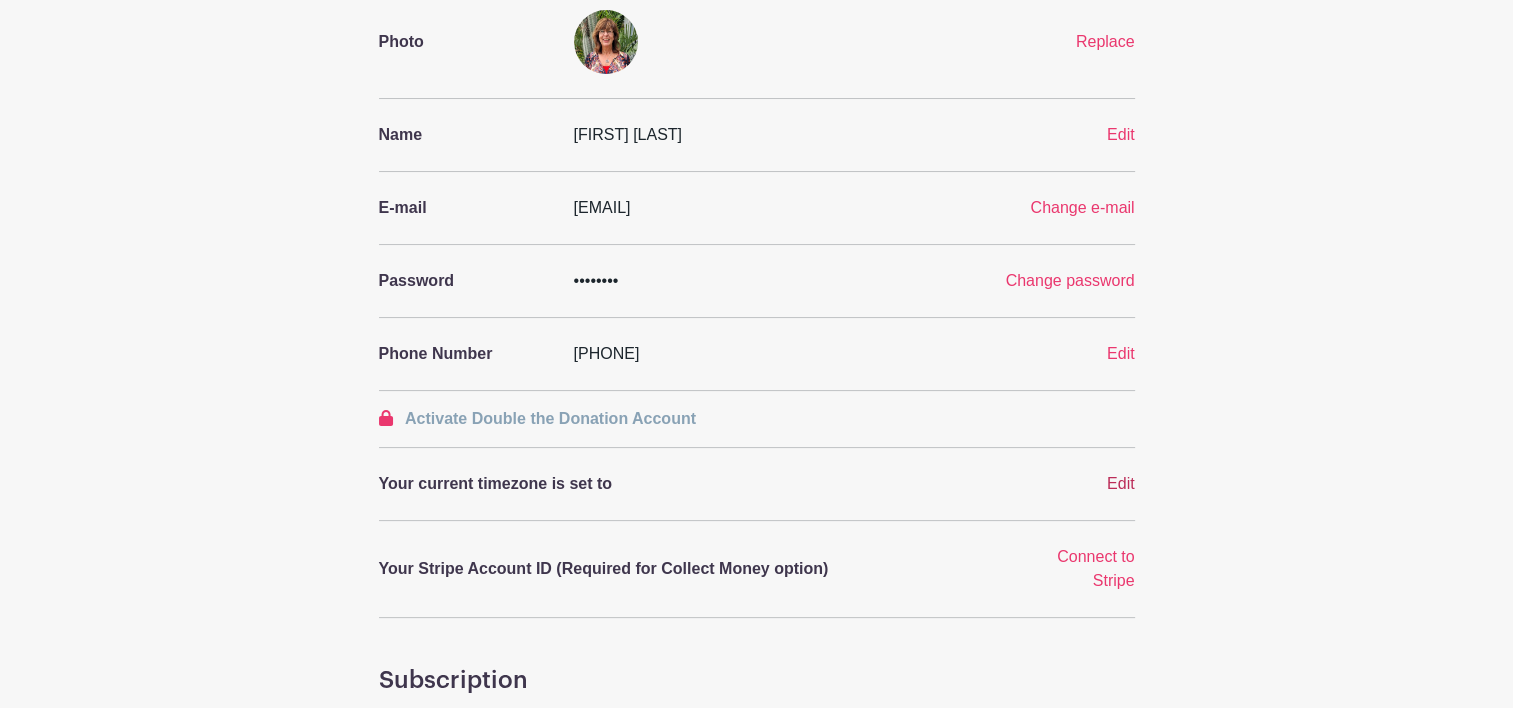 click on "Edit" at bounding box center [1121, 483] 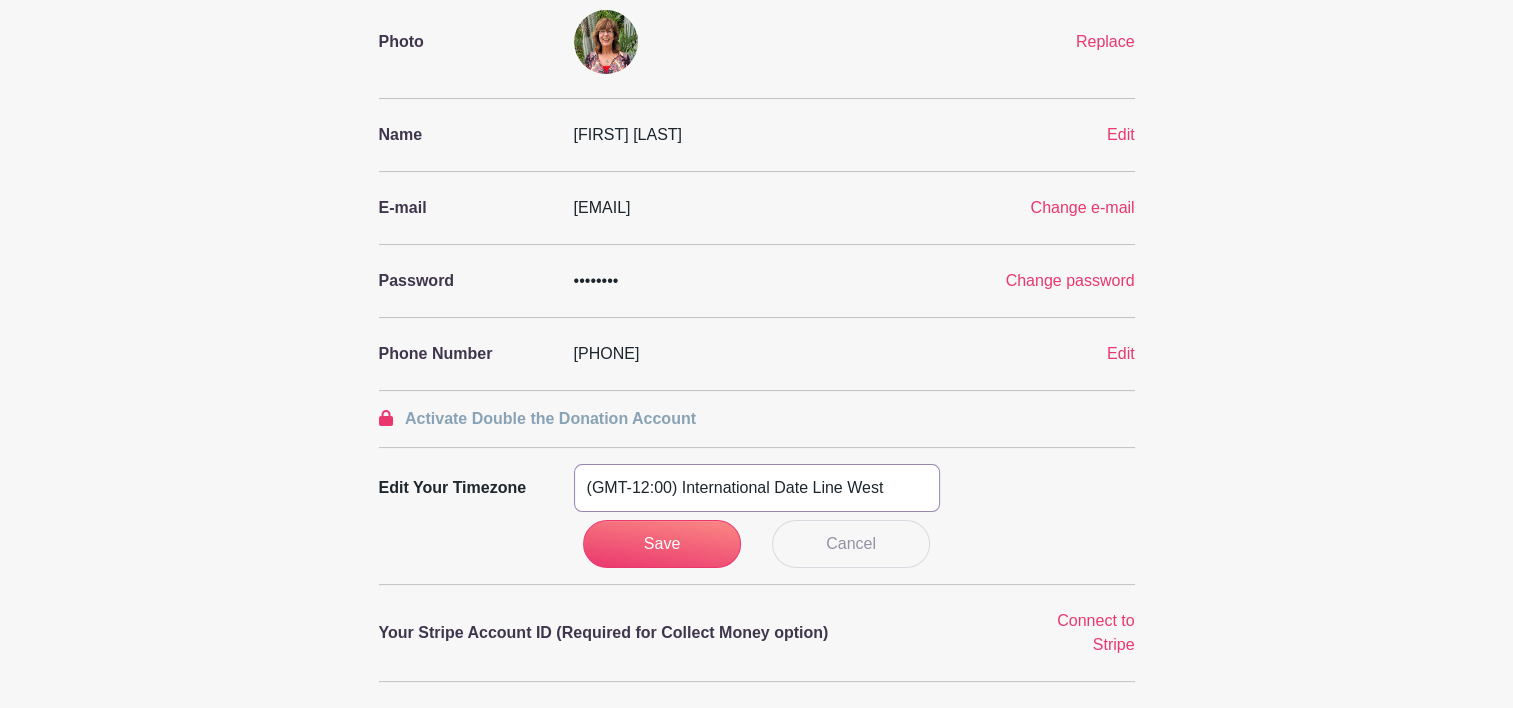 click on "(GMT-12:00) International Date Line West
(GMT-11:00) American Samoa
(GMT-11:00) Midway Island
(GMT-10:00) Hawaii
(GMT-09:00) Alaska
(GMT-08:00) Pacific Time (US & Canada)
(GMT-08:00) Tijuana
(GMT-07:00) Arizona
(GMT-07:00) Mazatlan
(GMT-07:00) Mountain Time (US & Canada)
(GMT-06:00) Central America
(GMT-06:00) Central Time (US & Canada)
(GMT-06:00) Chihuahua
(GMT-06:00) Guadalajara
(GMT-06:00) Mexico City
(GMT-06:00) Monterrey
(GMT-06:00) Saskatchewan
(GMT-05:00) Bogota
(GMT-05:00) Eastern Time (US & Canada)
(GMT-05:00) Indiana (East)
(GMT-05:00) Lima
(GMT-05:00) Quito
(GMT-04:00) Atlantic Time (Canada)
(GMT-04:00) Caracas
(GMT-04:00) Georgetown
(GMT-04:00) La Paz
(GMT-04:00) Puerto Rico
(GMT-04:00) Santiago
(GMT-03:30) Newfoundland
(GMT-03:00) Brasilia
(GMT-03:00) Buenos Aires
(GMT-03:00) Montevideo
(GMT-02:00) Greenland
(GMT-02:00) Mid-Atlantic
(GMT-01:00) Azores
(GMT-01:00) Cape Verde Is.
(GMT+00:00) Casablanca
(GMT+00:00) Dublin" at bounding box center (757, 488) 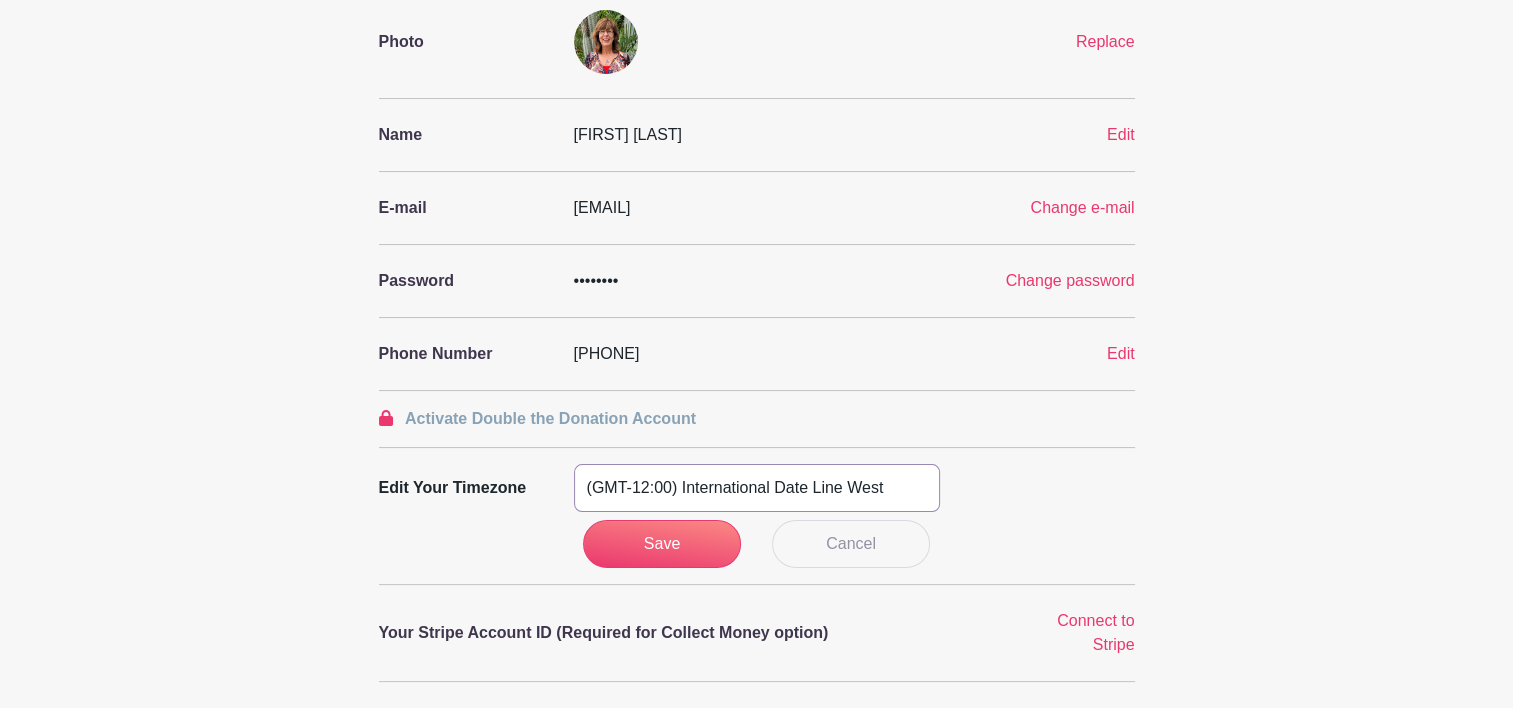 select on "La Paz" 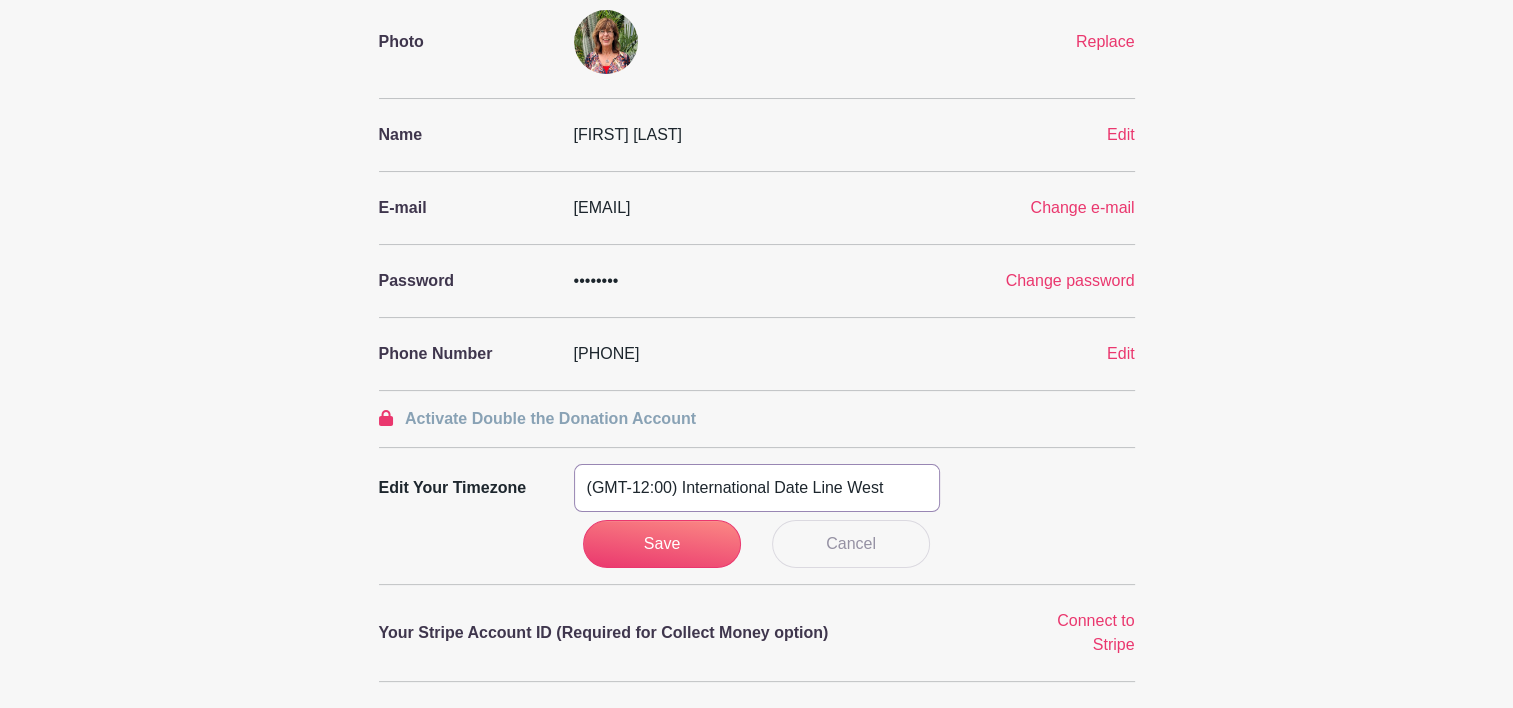 click on "(GMT-12:00) International Date Line West
(GMT-11:00) American Samoa
(GMT-11:00) Midway Island
(GMT-10:00) Hawaii
(GMT-09:00) Alaska
(GMT-08:00) Pacific Time (US & Canada)
(GMT-08:00) Tijuana
(GMT-07:00) Arizona
(GMT-07:00) Mazatlan
(GMT-07:00) Mountain Time (US & Canada)
(GMT-06:00) Central America
(GMT-06:00) Central Time (US & Canada)
(GMT-06:00) Chihuahua
(GMT-06:00) Guadalajara
(GMT-06:00) Mexico City
(GMT-06:00) Monterrey
(GMT-06:00) Saskatchewan
(GMT-05:00) Bogota
(GMT-05:00) Eastern Time (US & Canada)
(GMT-05:00) Indiana (East)
(GMT-05:00) Lima
(GMT-05:00) Quito
(GMT-04:00) Atlantic Time (Canada)
(GMT-04:00) Caracas
(GMT-04:00) Georgetown
(GMT-04:00) La Paz
(GMT-04:00) Puerto Rico
(GMT-04:00) Santiago
(GMT-03:30) Newfoundland
(GMT-03:00) Brasilia
(GMT-03:00) Buenos Aires
(GMT-03:00) Montevideo
(GMT-02:00) Greenland
(GMT-02:00) Mid-Atlantic
(GMT-01:00) Azores
(GMT-01:00) Cape Verde Is.
(GMT+00:00) Casablanca
(GMT+00:00) Dublin" at bounding box center [757, 488] 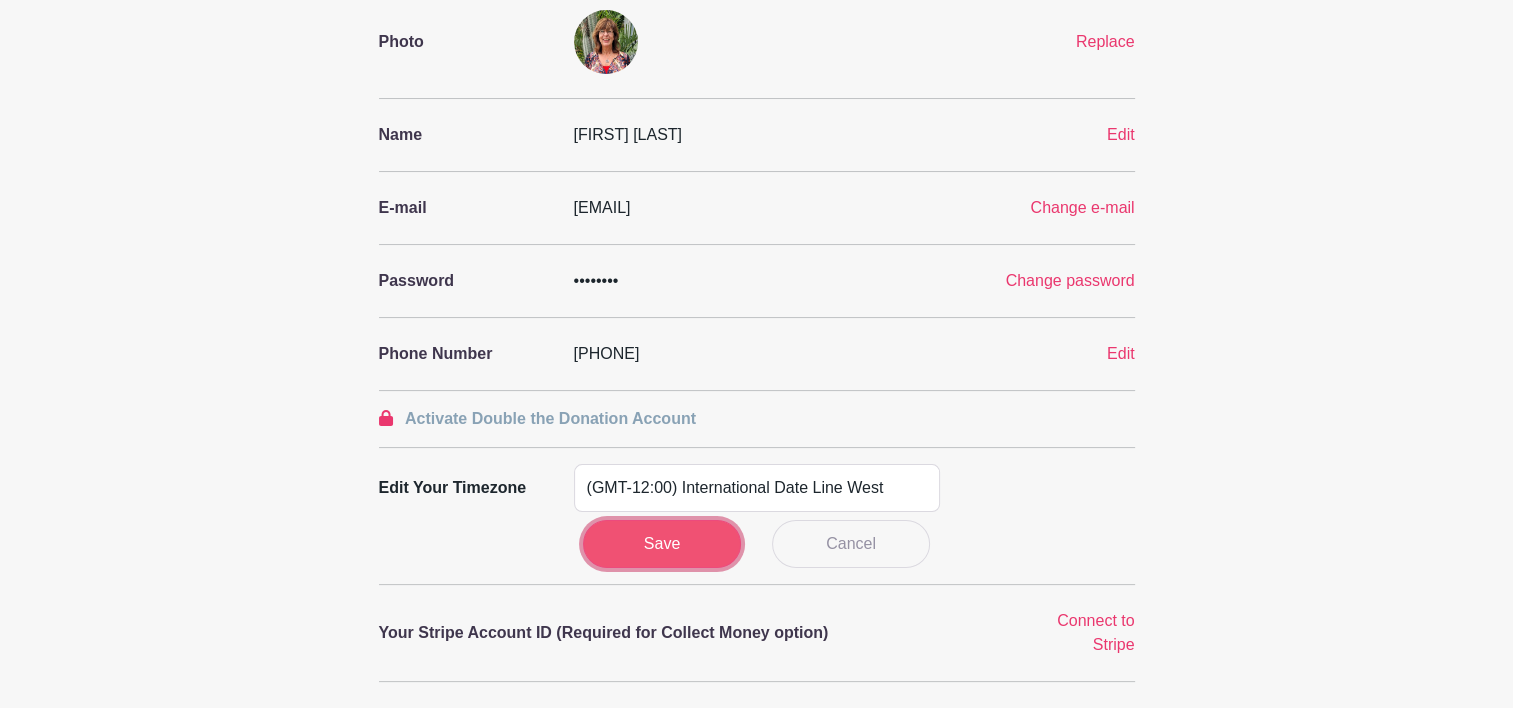 click on "Save" at bounding box center [662, 544] 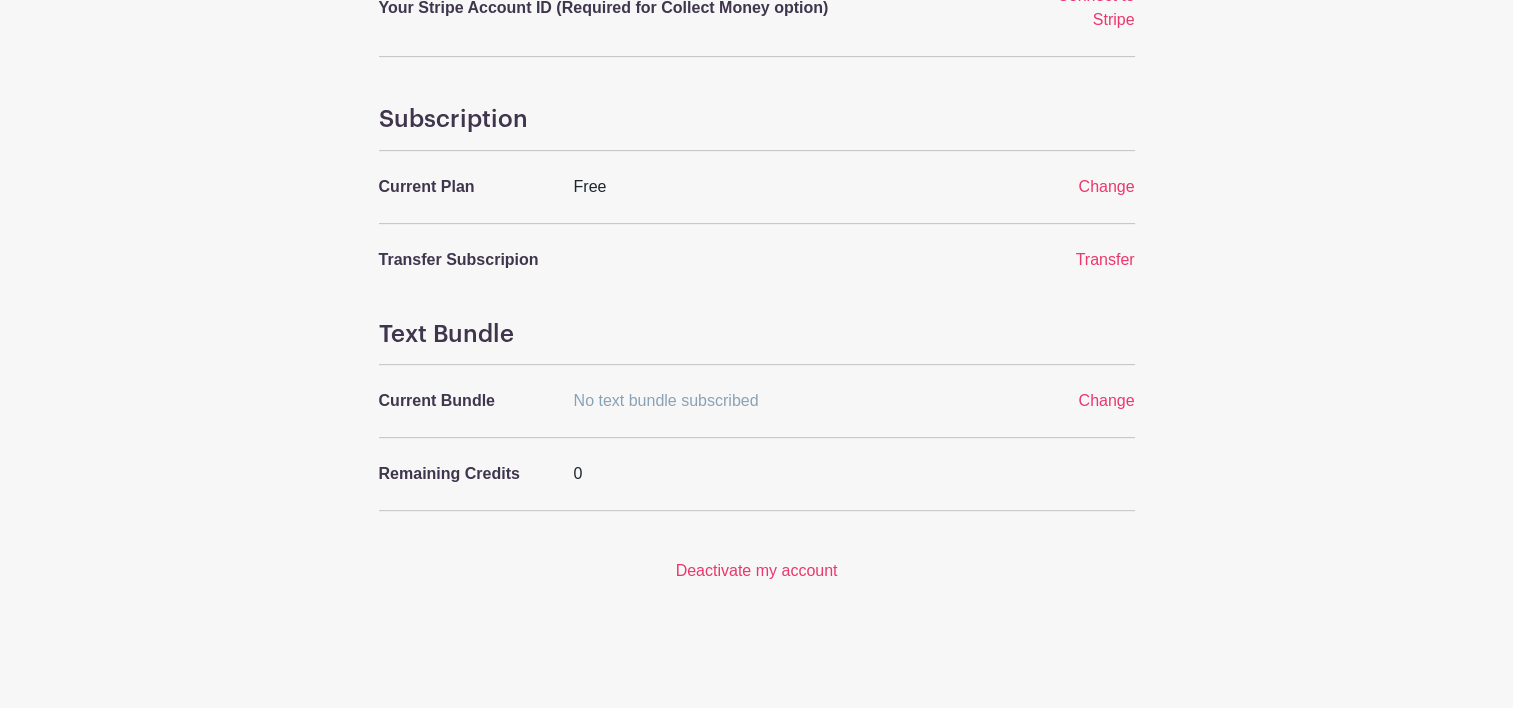 scroll, scrollTop: 0, scrollLeft: 0, axis: both 